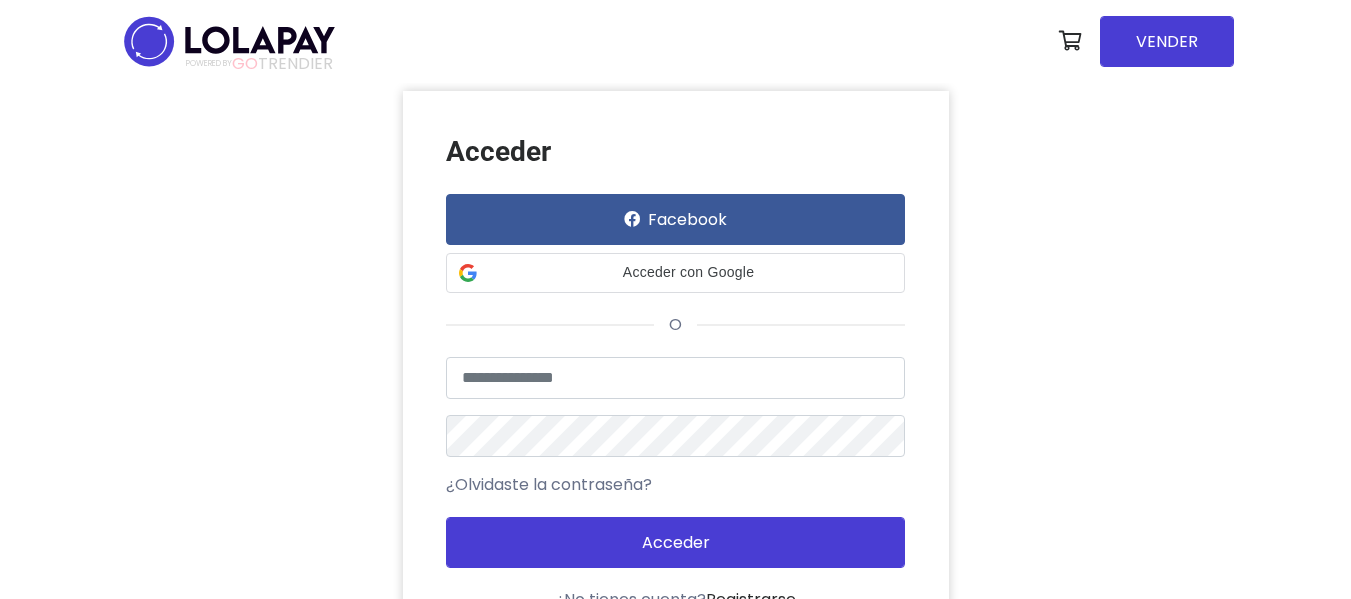 scroll, scrollTop: 0, scrollLeft: 0, axis: both 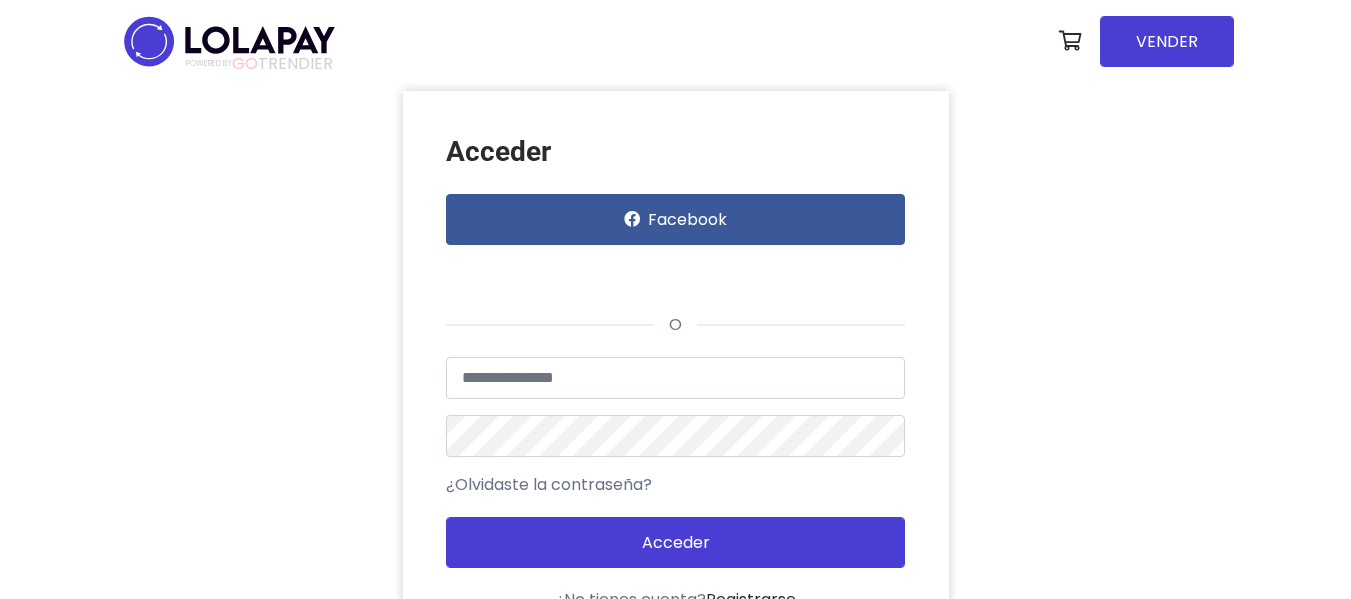 click at bounding box center [229, 41] 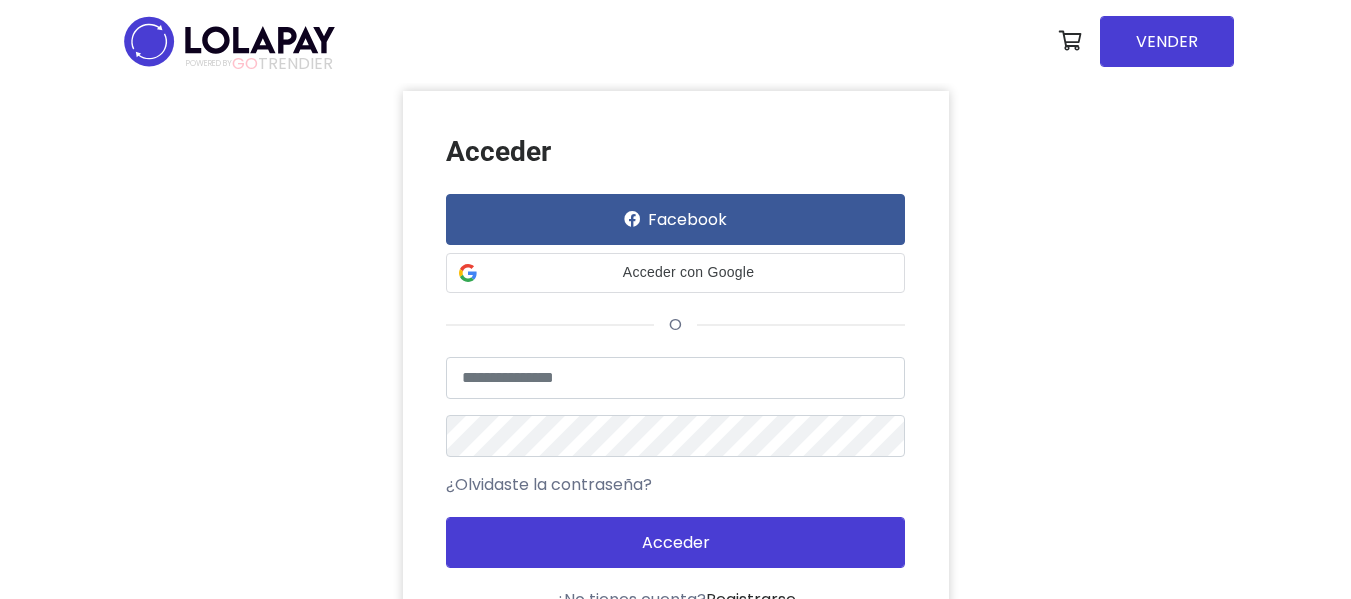 scroll, scrollTop: 0, scrollLeft: 0, axis: both 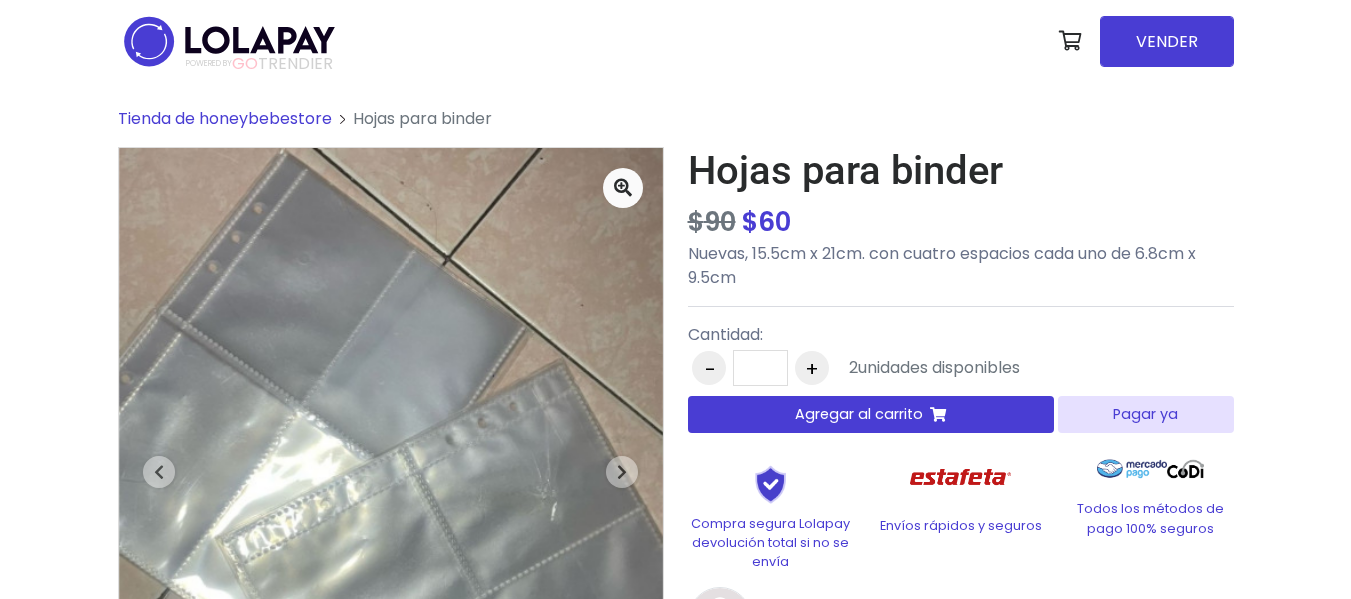 click on "Pagar ya" at bounding box center [1145, 414] 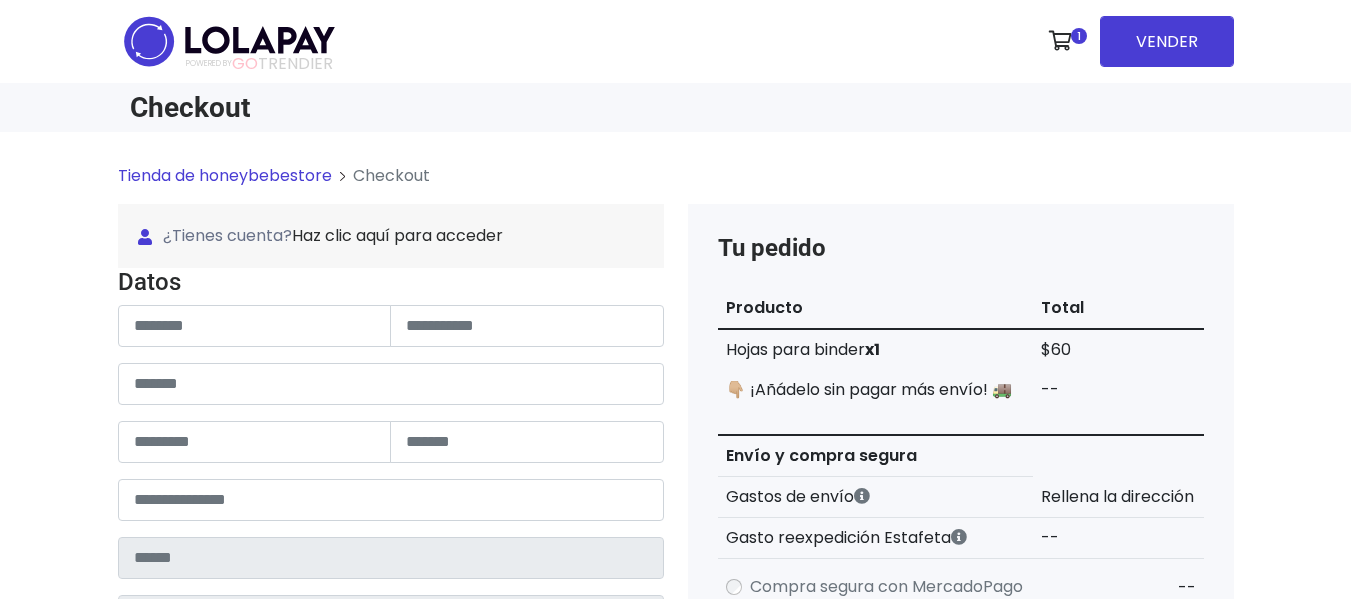 scroll, scrollTop: 0, scrollLeft: 0, axis: both 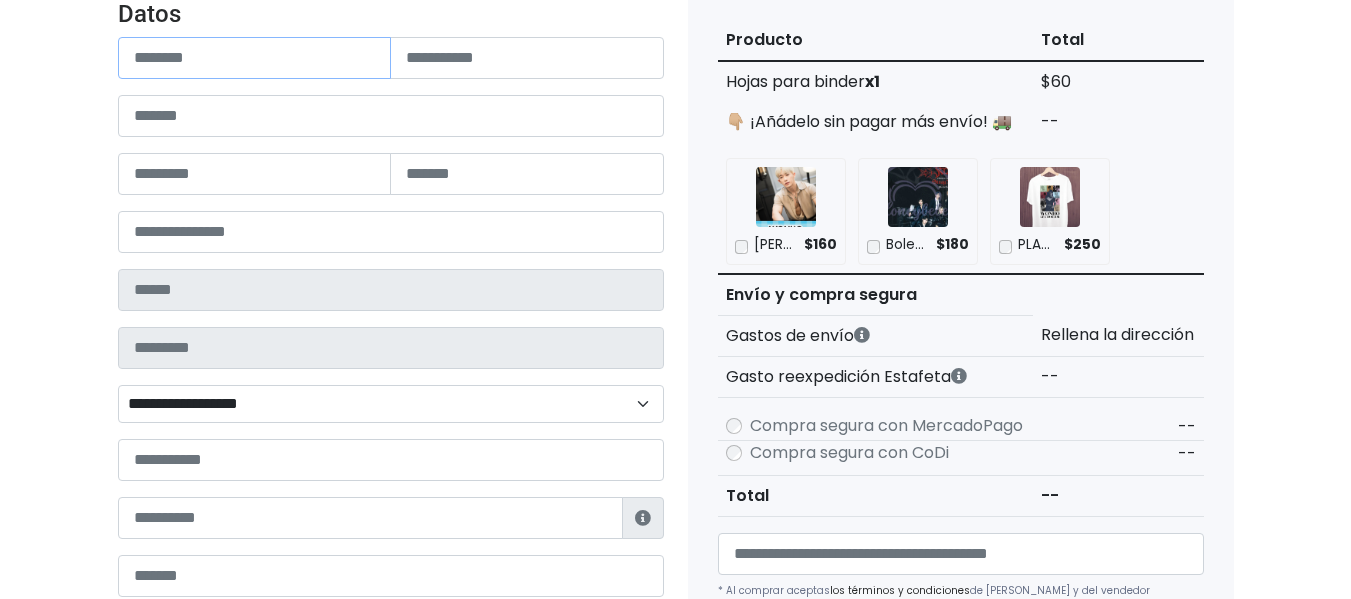 click at bounding box center (255, 58) 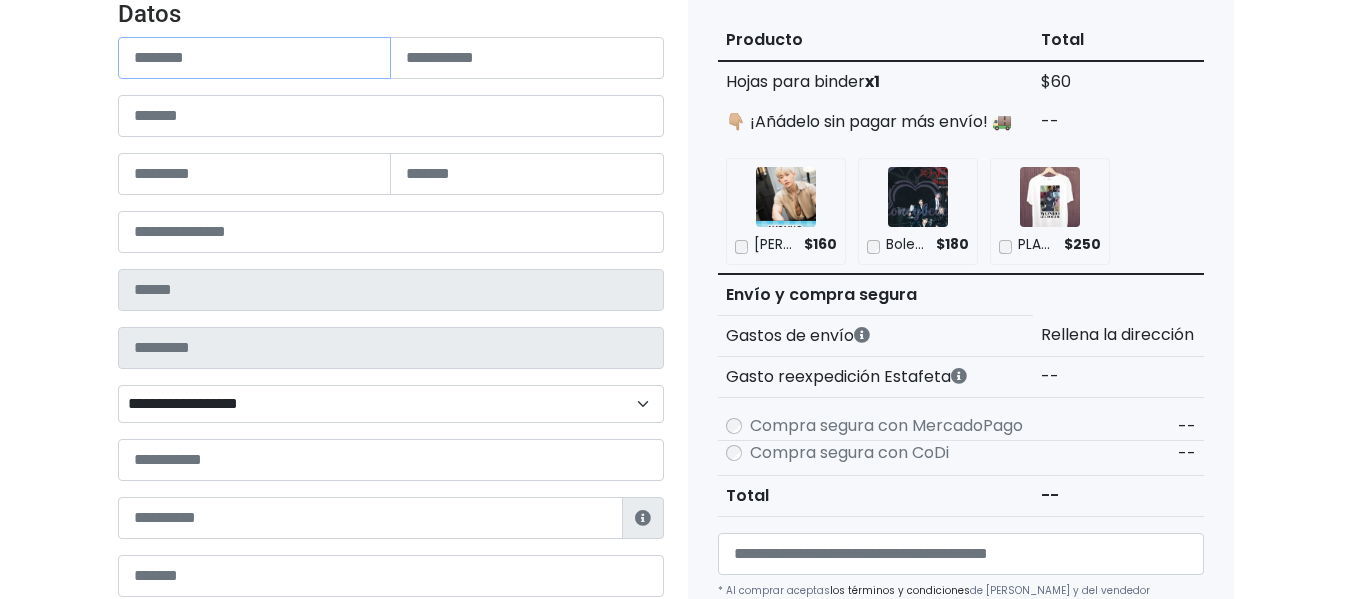 click at bounding box center [255, 58] 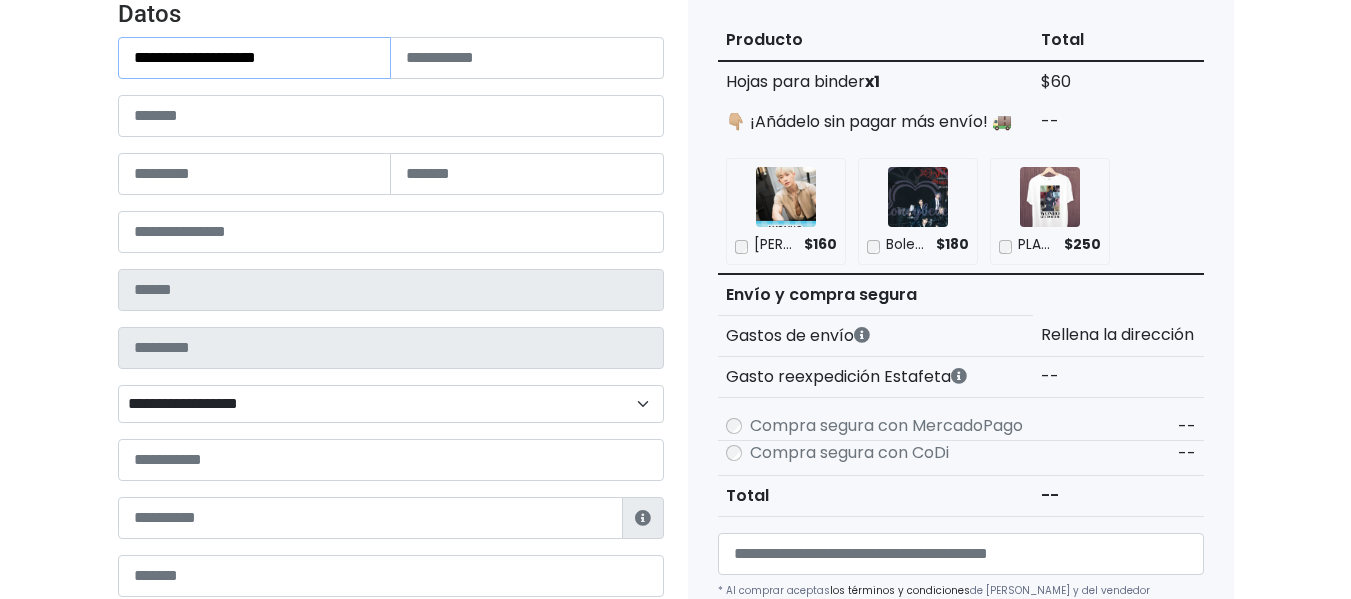 drag, startPoint x: 307, startPoint y: 62, endPoint x: 172, endPoint y: 50, distance: 135.53229 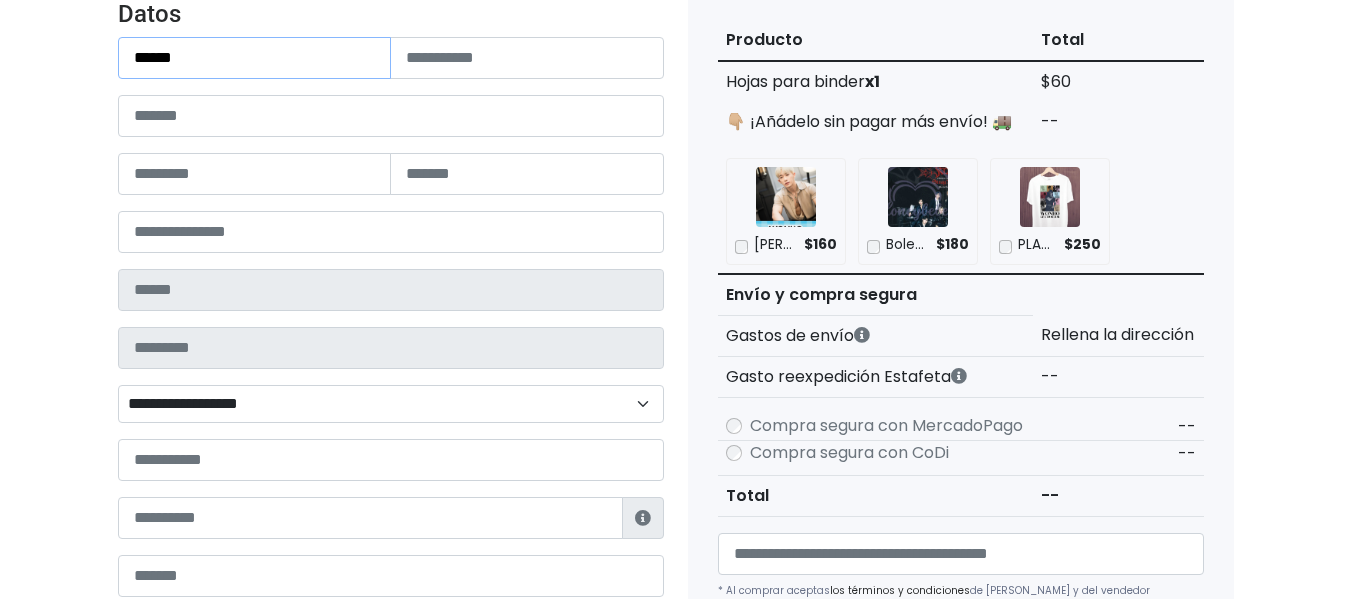 type on "*****" 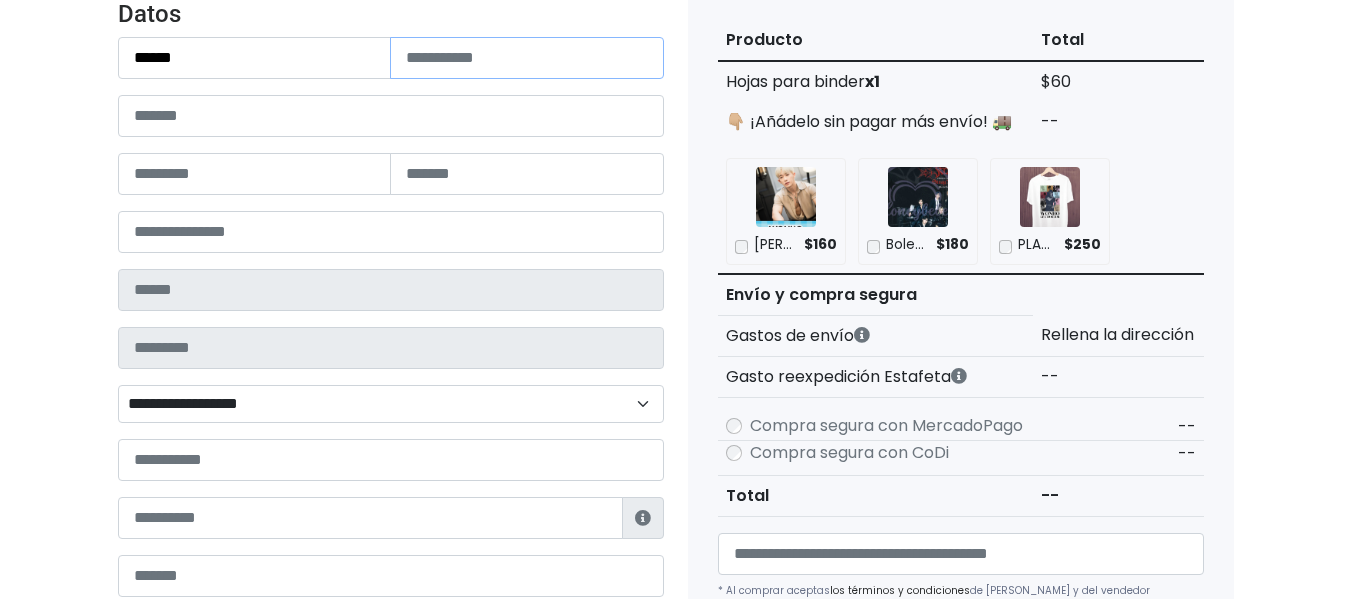 click at bounding box center (527, 58) 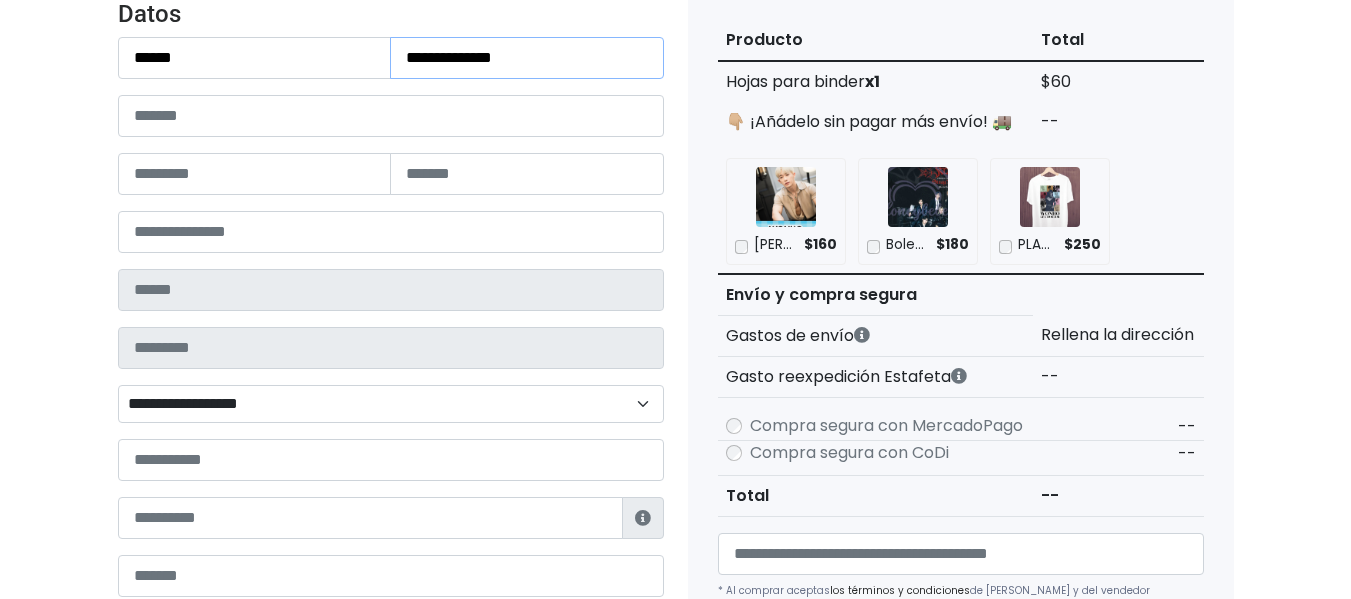 type on "**********" 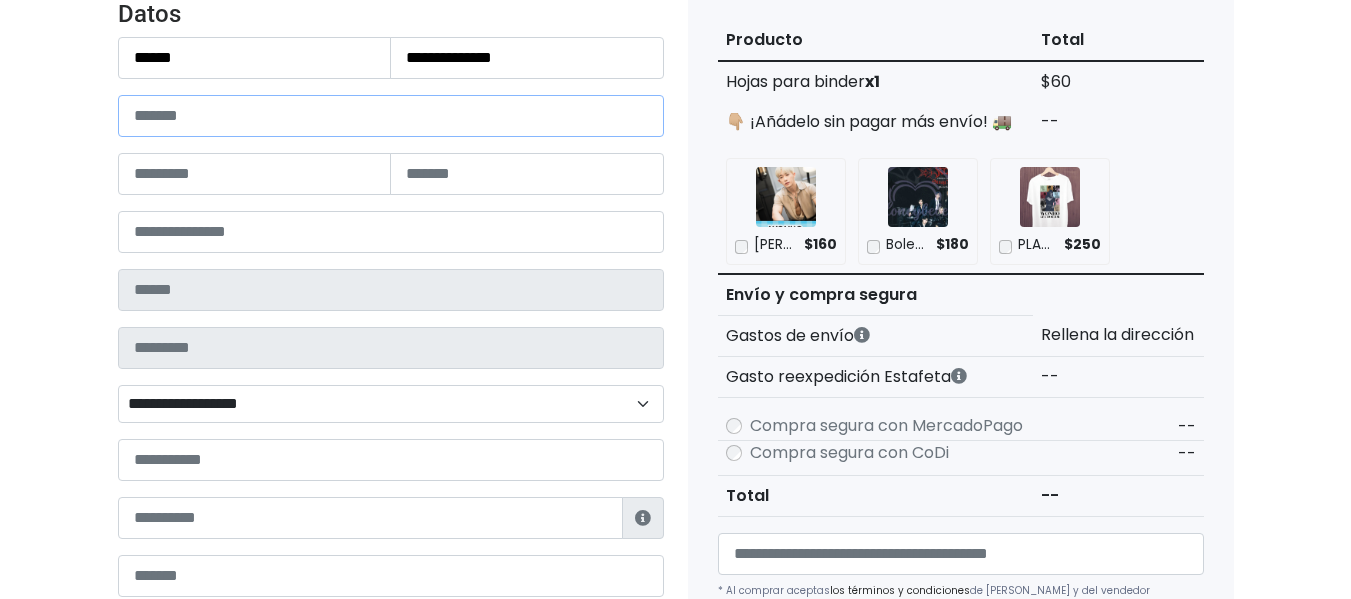 click at bounding box center (391, 116) 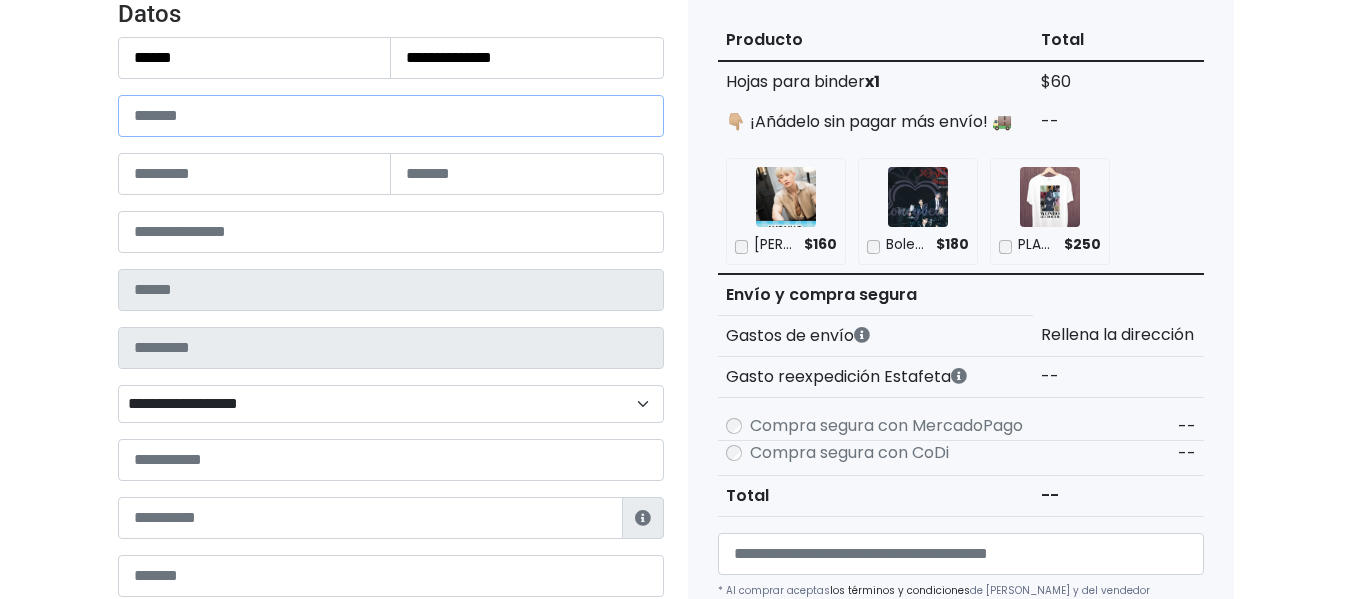 click at bounding box center (391, 116) 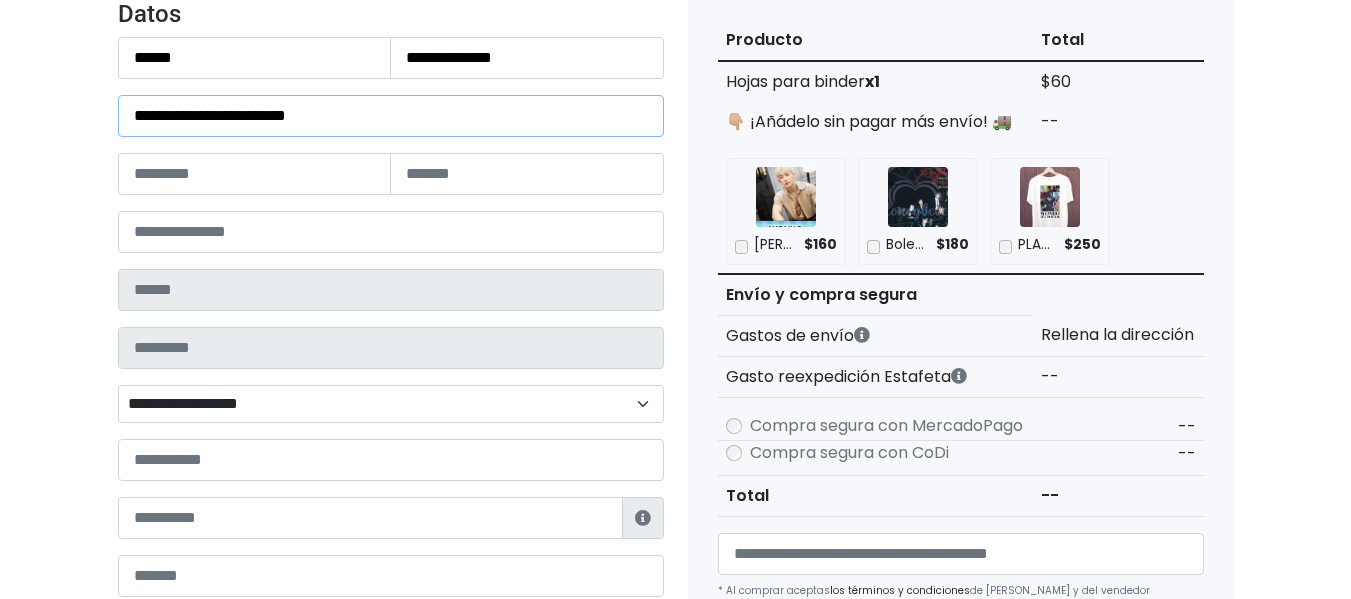 drag, startPoint x: 348, startPoint y: 114, endPoint x: 319, endPoint y: 115, distance: 29.017237 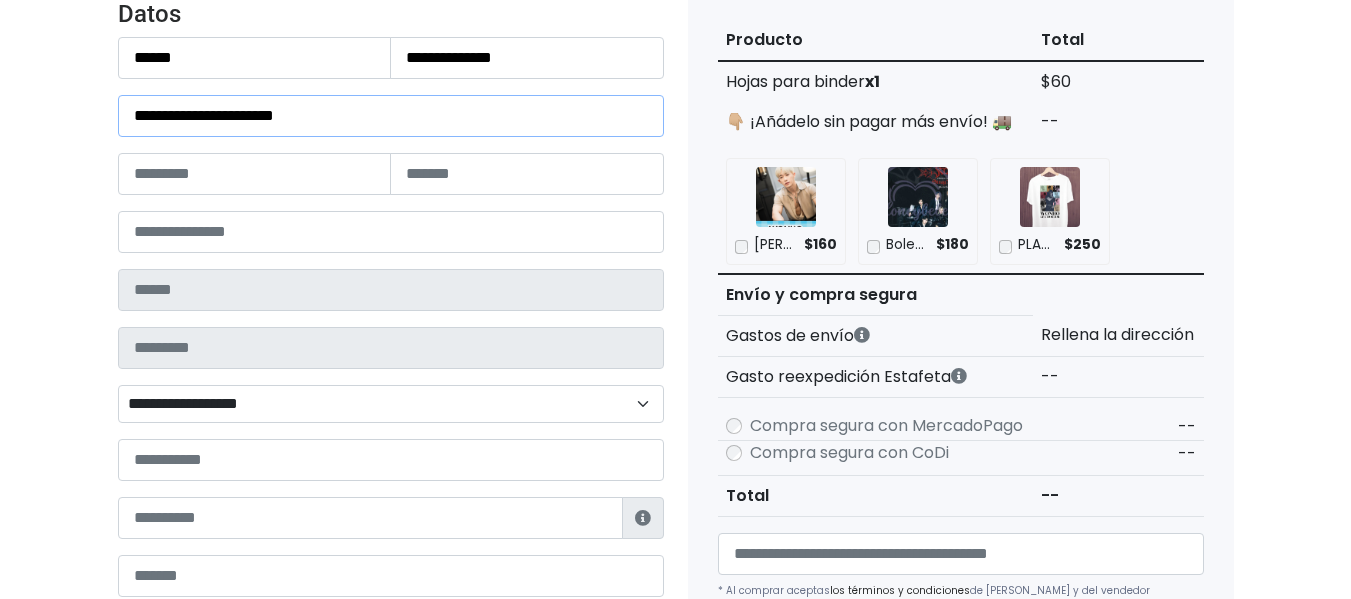type on "**********" 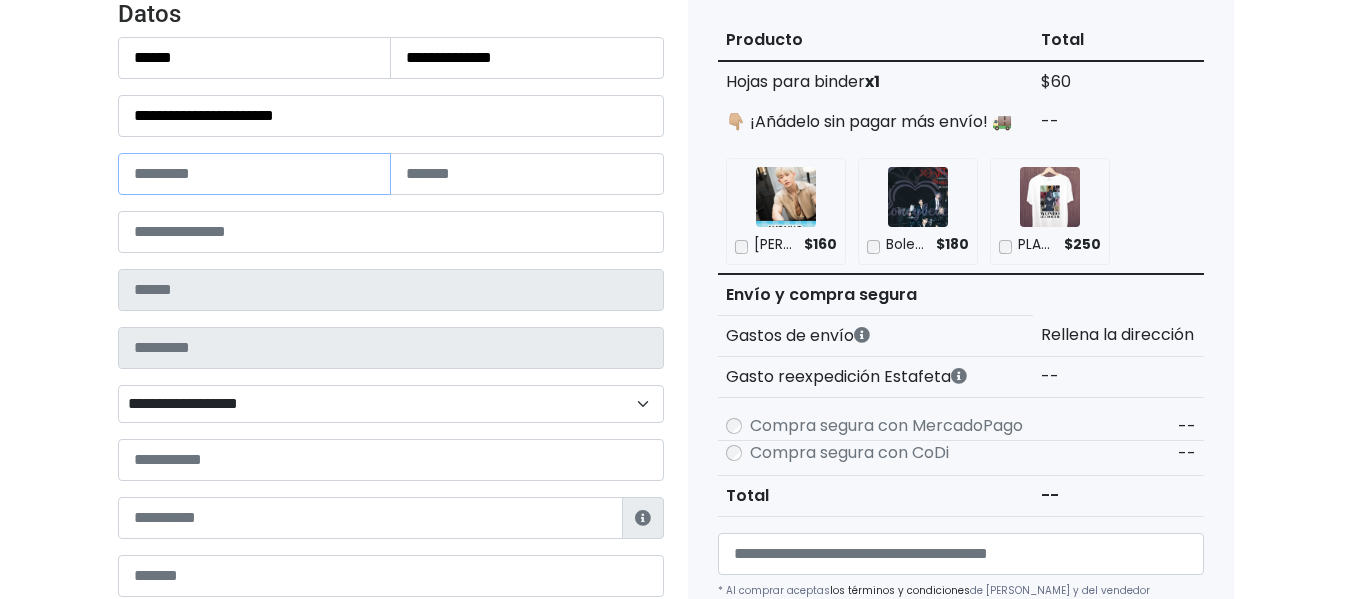 click at bounding box center [255, 174] 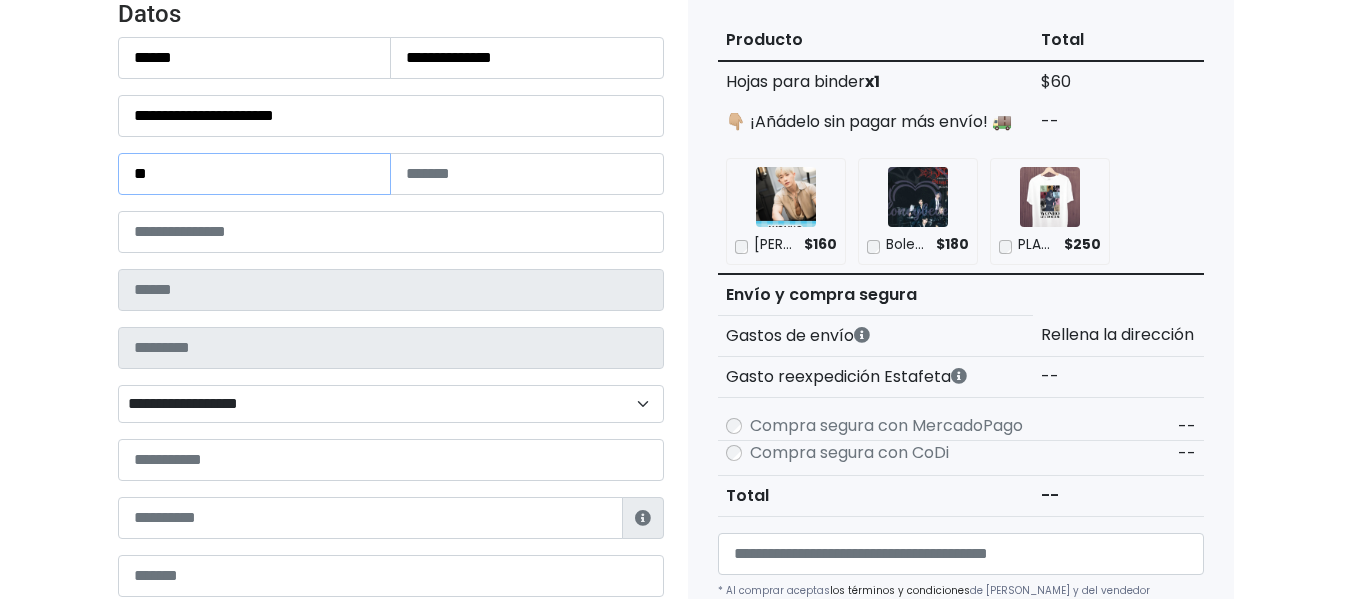 type on "**" 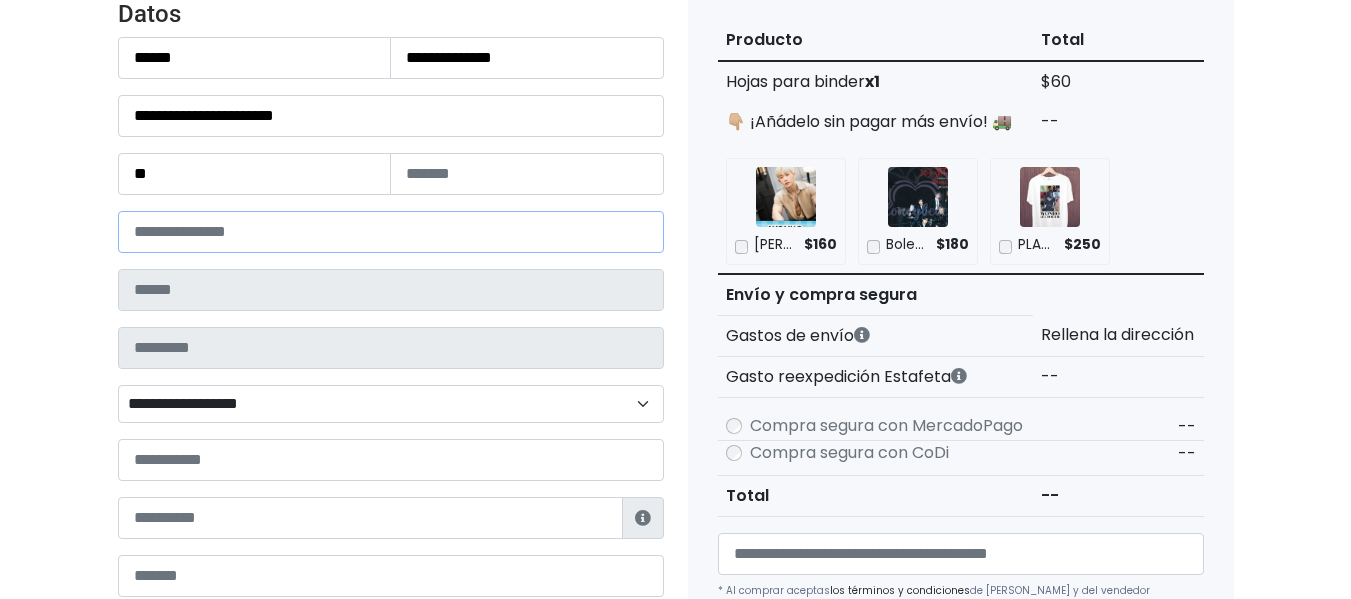 click at bounding box center (391, 232) 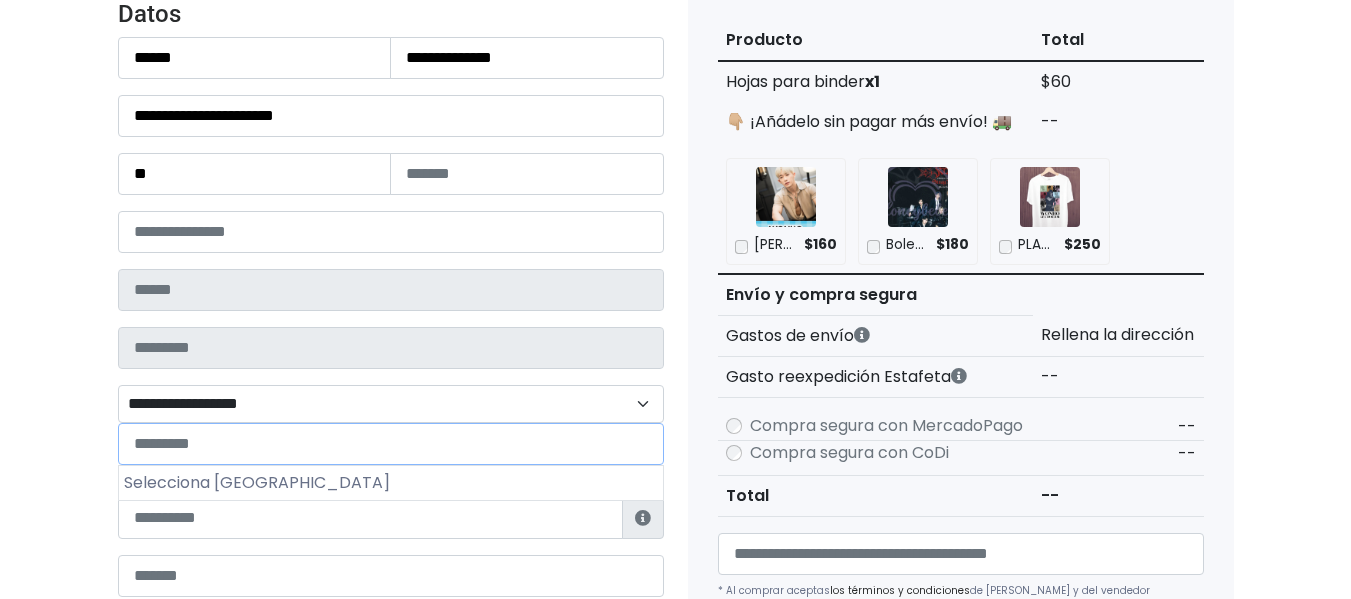 click on "**********" at bounding box center [391, 404] 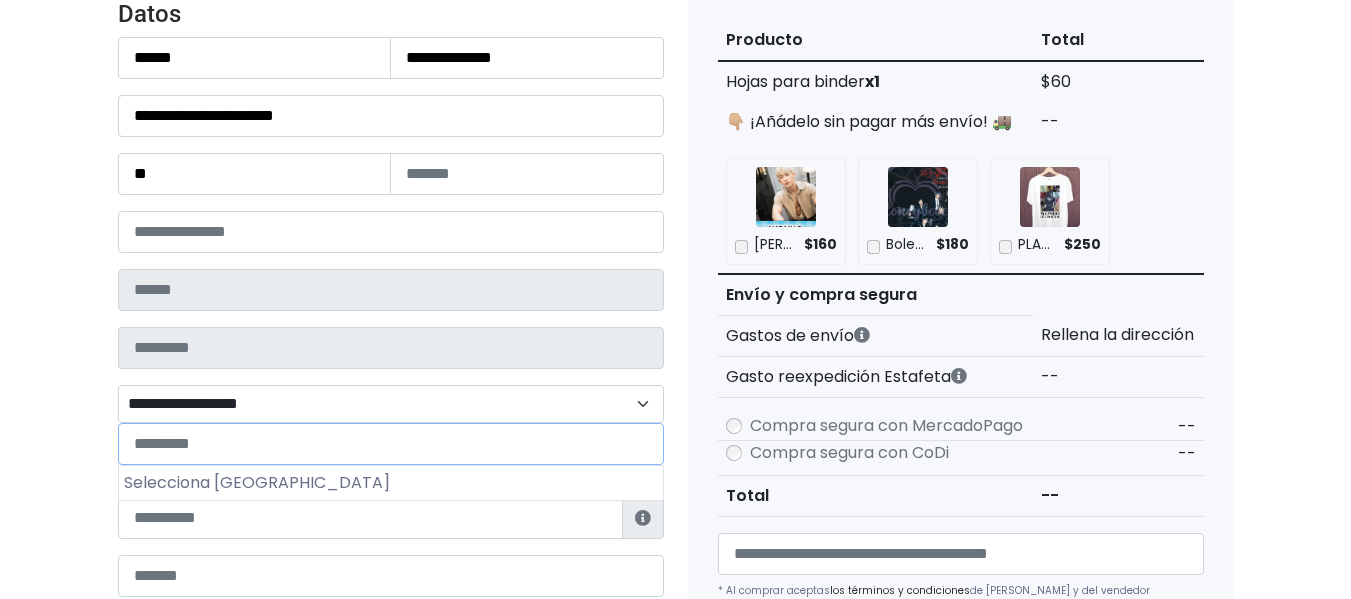 click at bounding box center [391, 444] 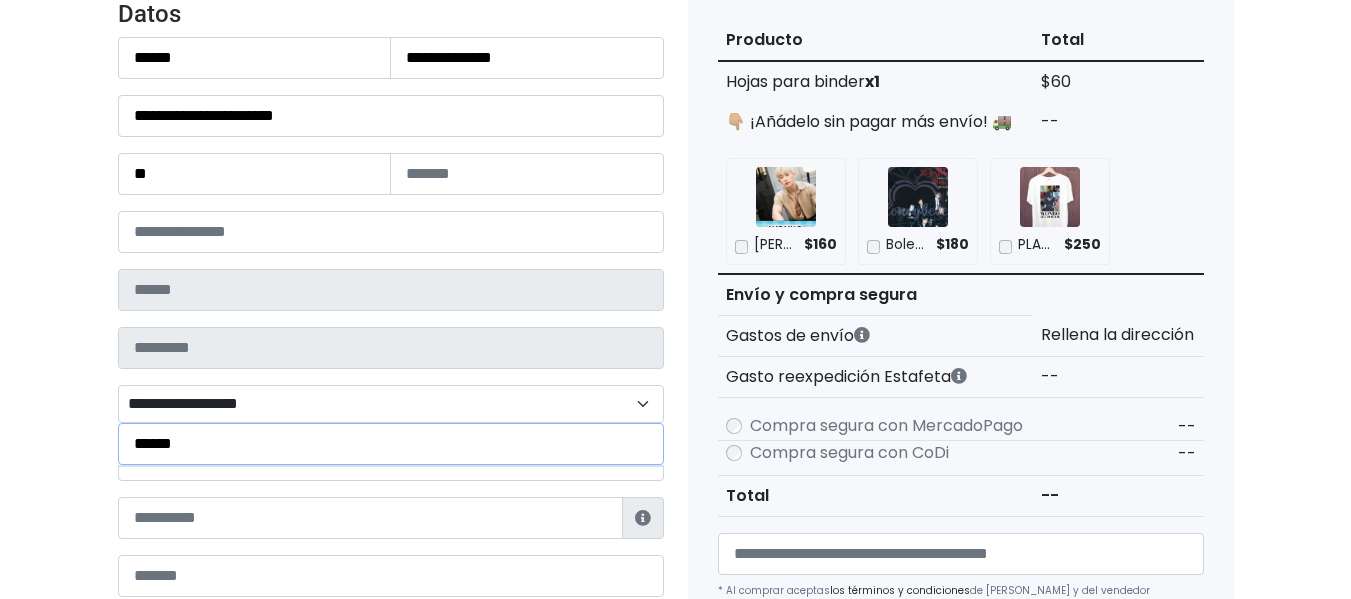 drag, startPoint x: 204, startPoint y: 445, endPoint x: 116, endPoint y: 432, distance: 88.95505 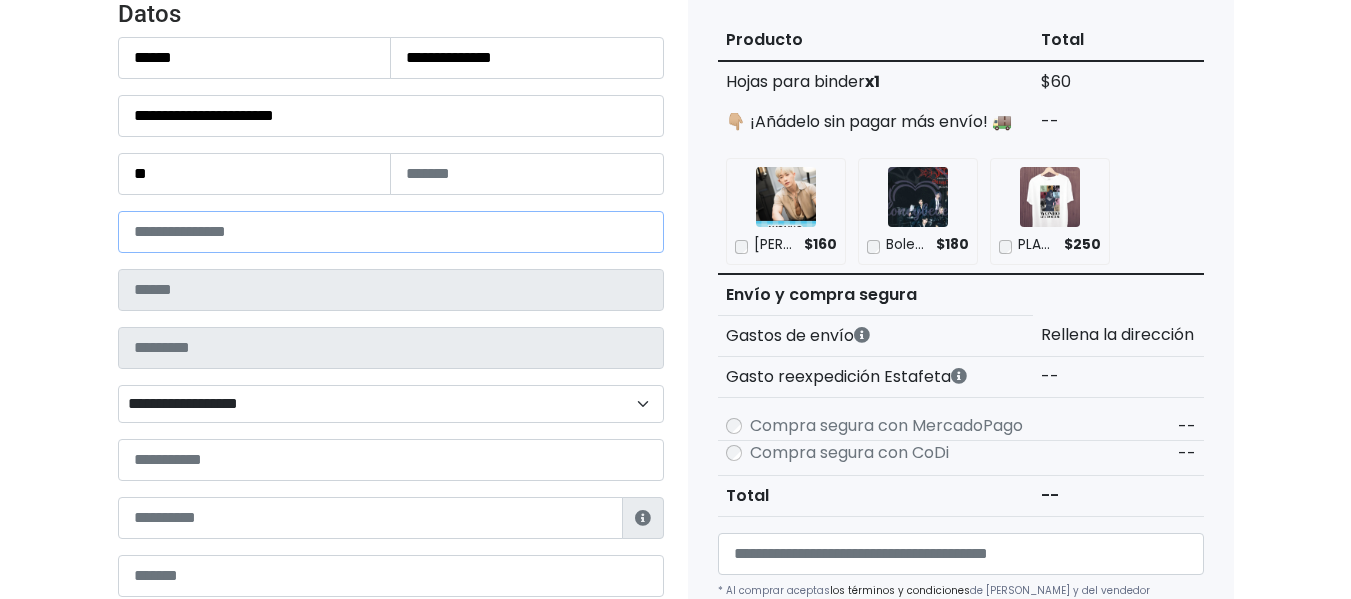 click at bounding box center (391, 232) 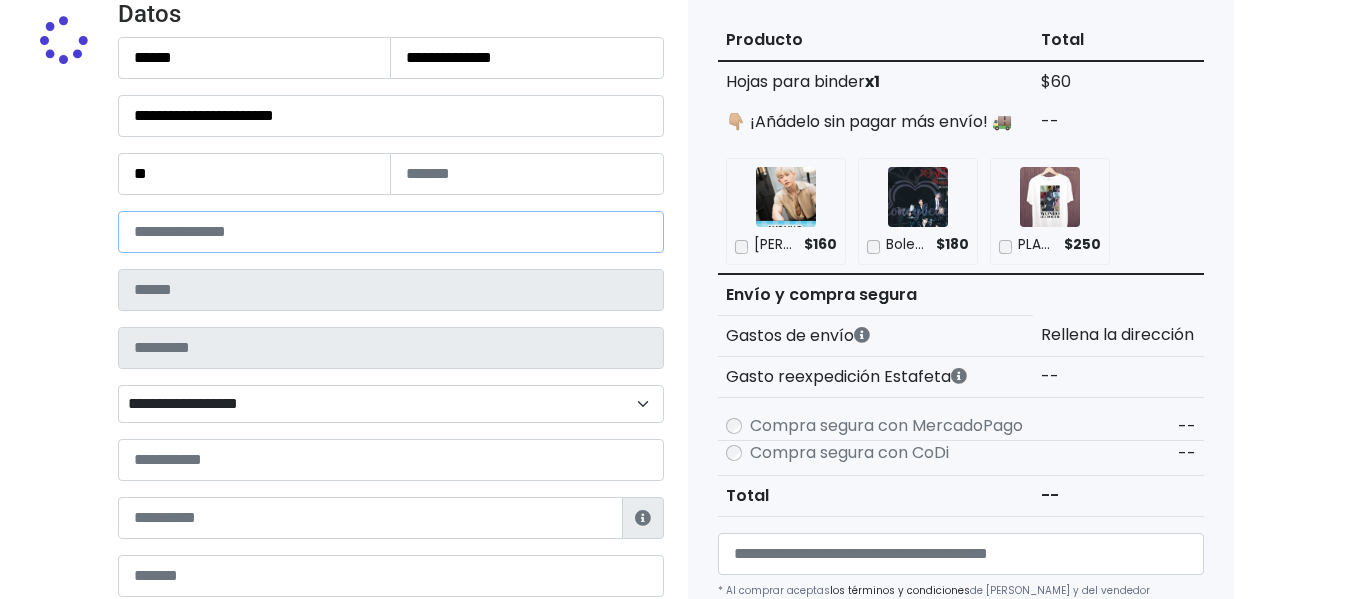 type on "**********" 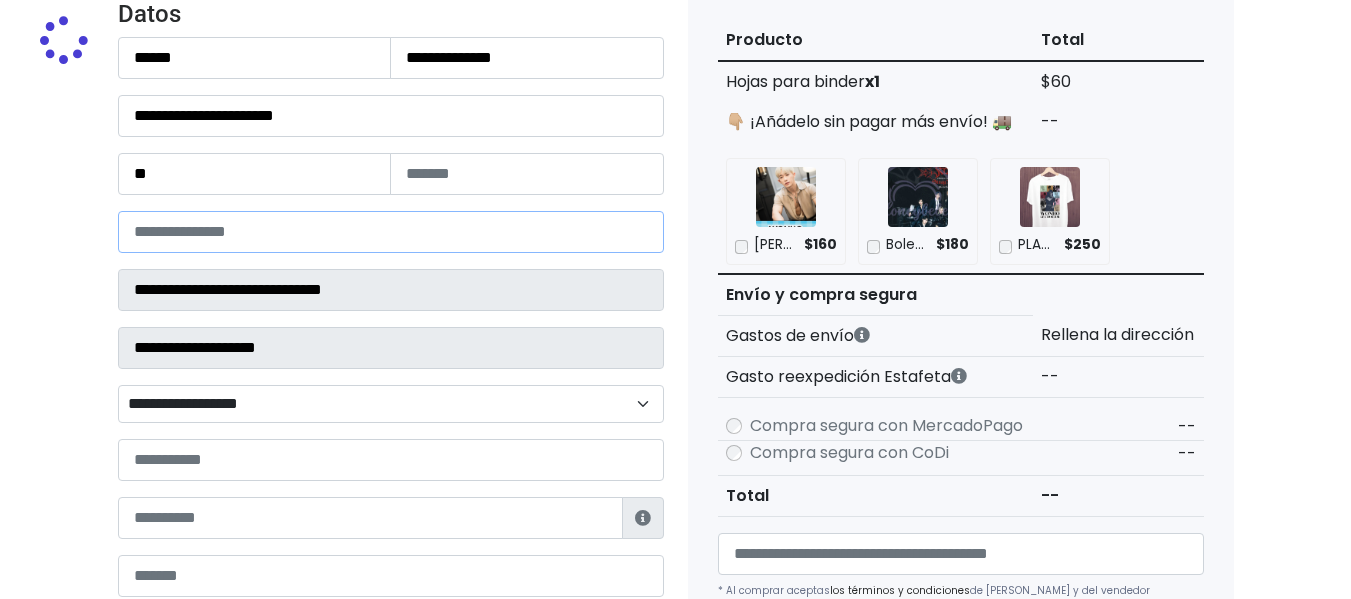 type 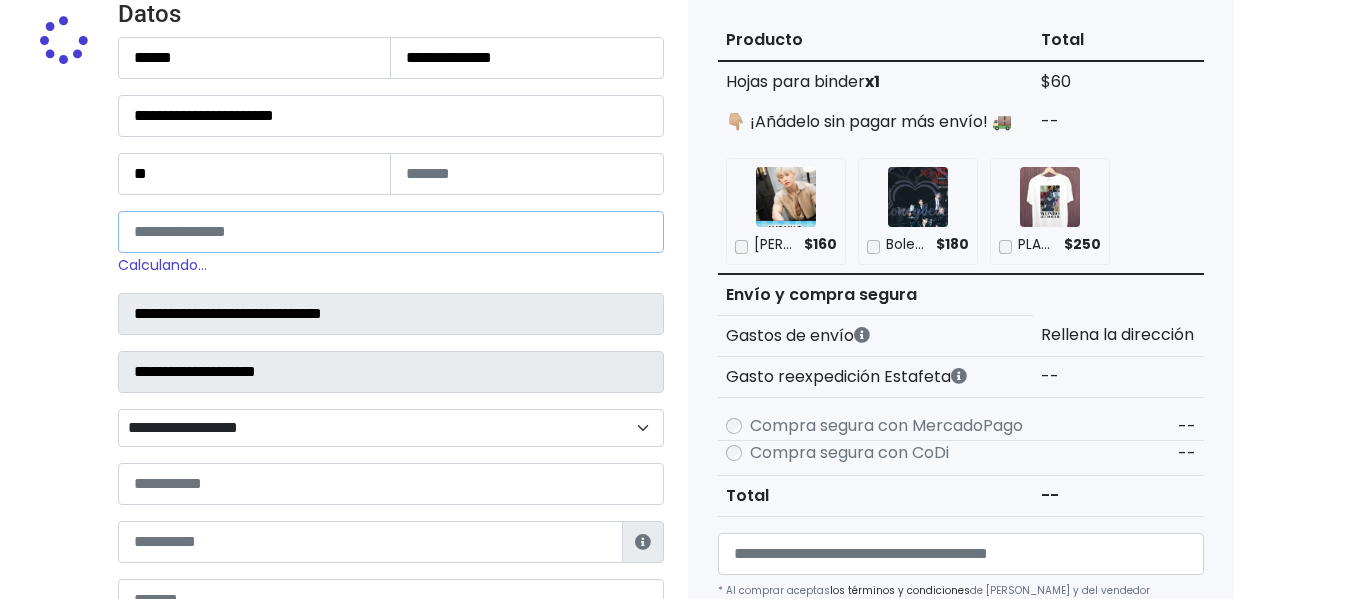 type on "*****" 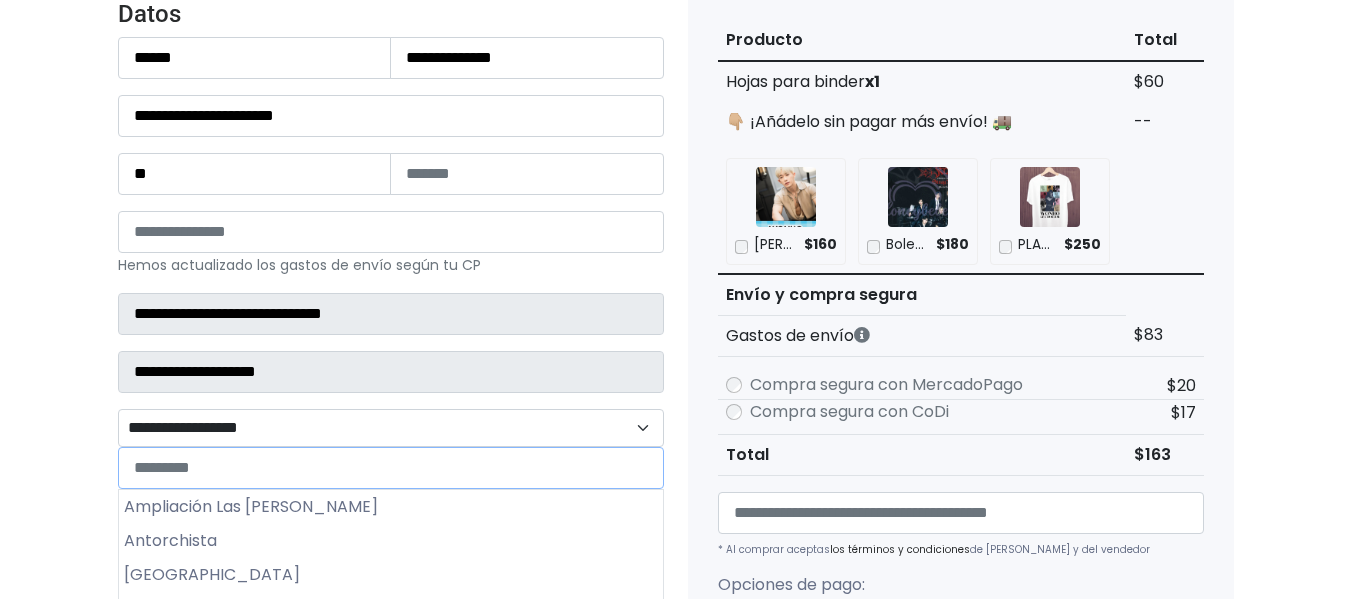 click on "**********" at bounding box center (391, 428) 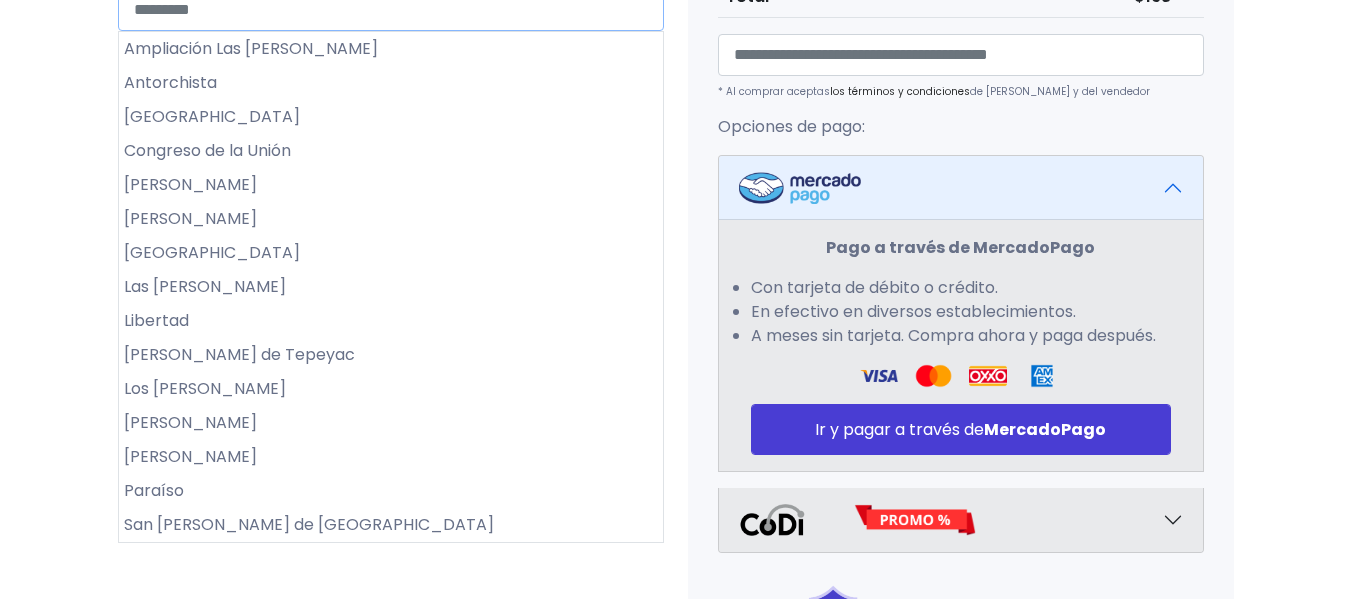 scroll, scrollTop: 746, scrollLeft: 0, axis: vertical 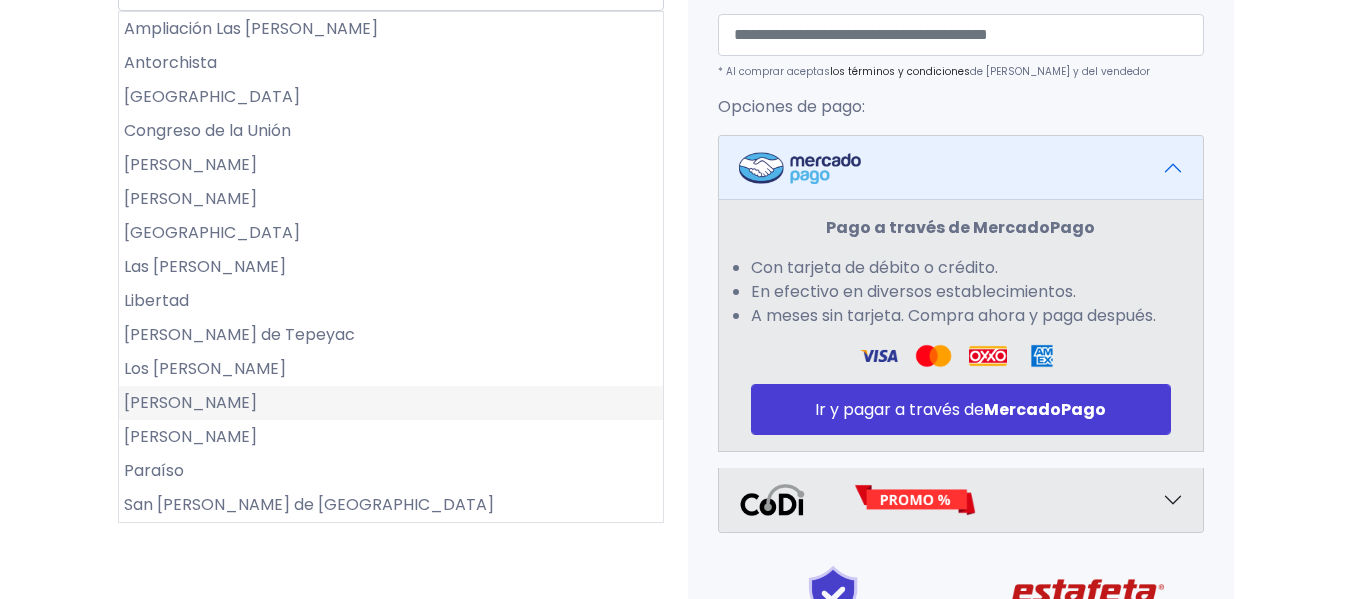 click on "[PERSON_NAME]" at bounding box center (391, 403) 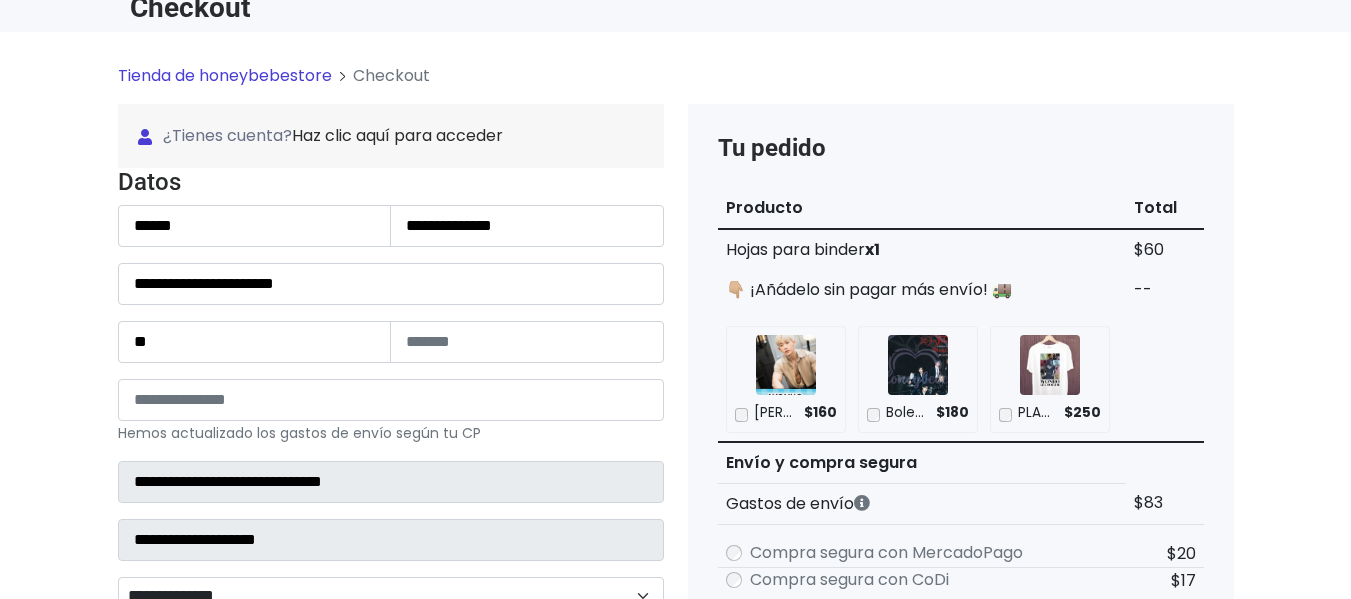 scroll, scrollTop: 105, scrollLeft: 0, axis: vertical 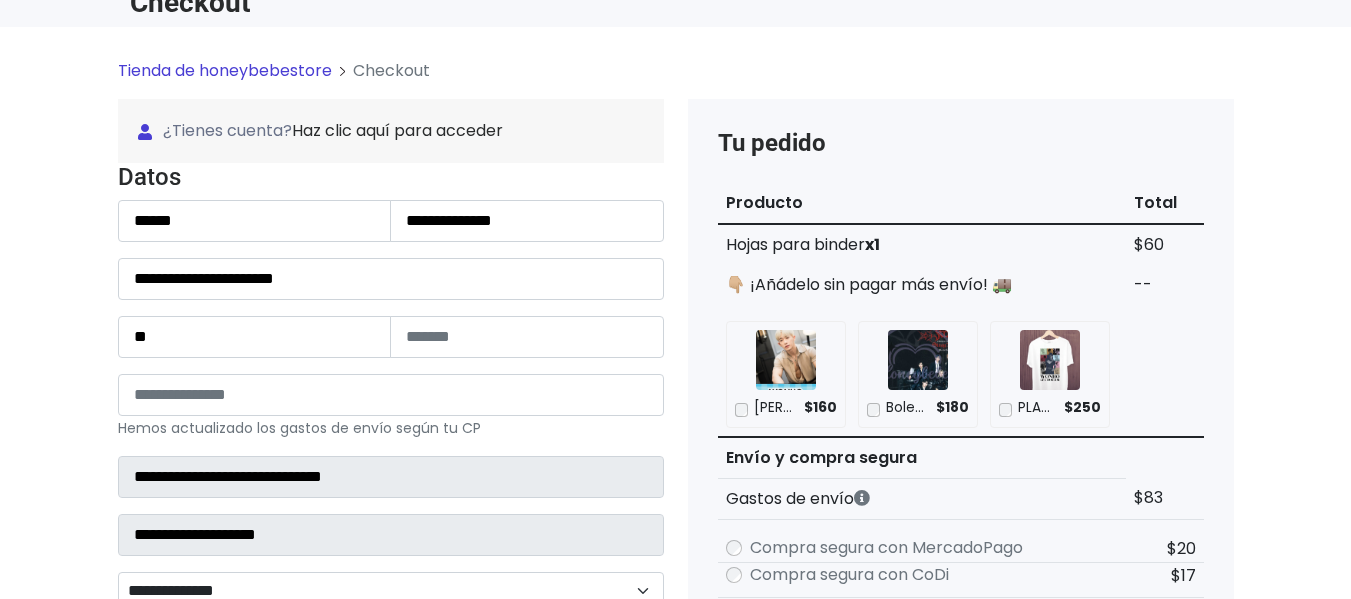 click on "Tienda de honeybebestore
Checkout" at bounding box center (676, 79) 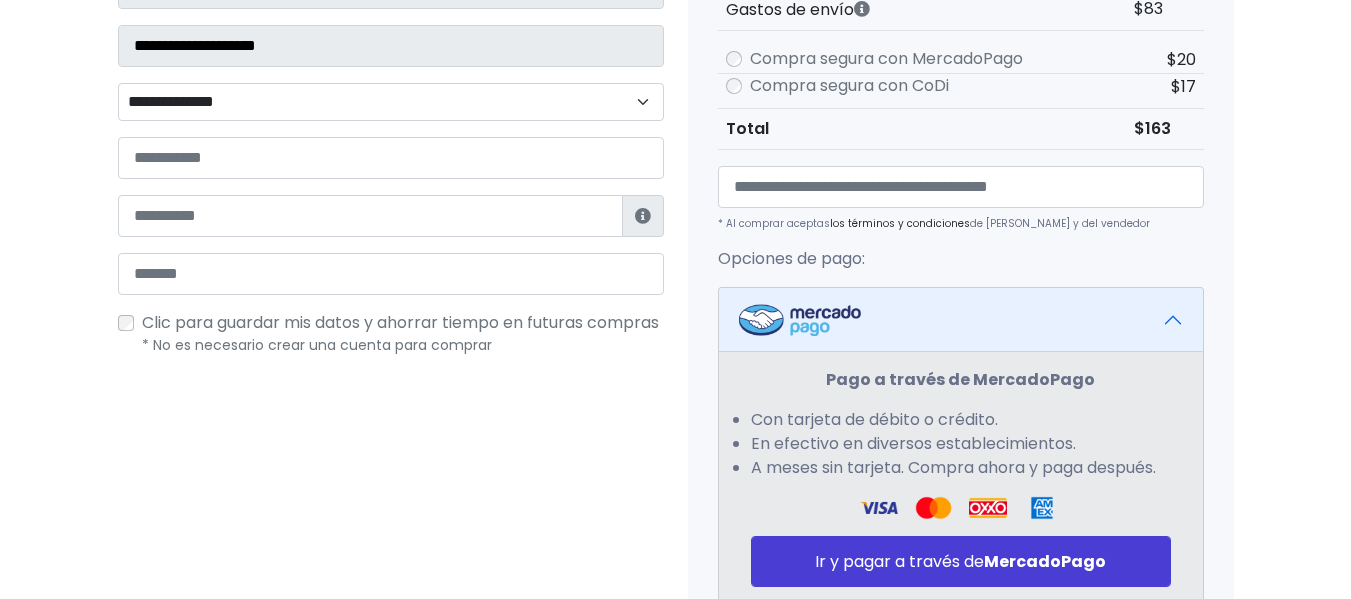 scroll, scrollTop: 605, scrollLeft: 0, axis: vertical 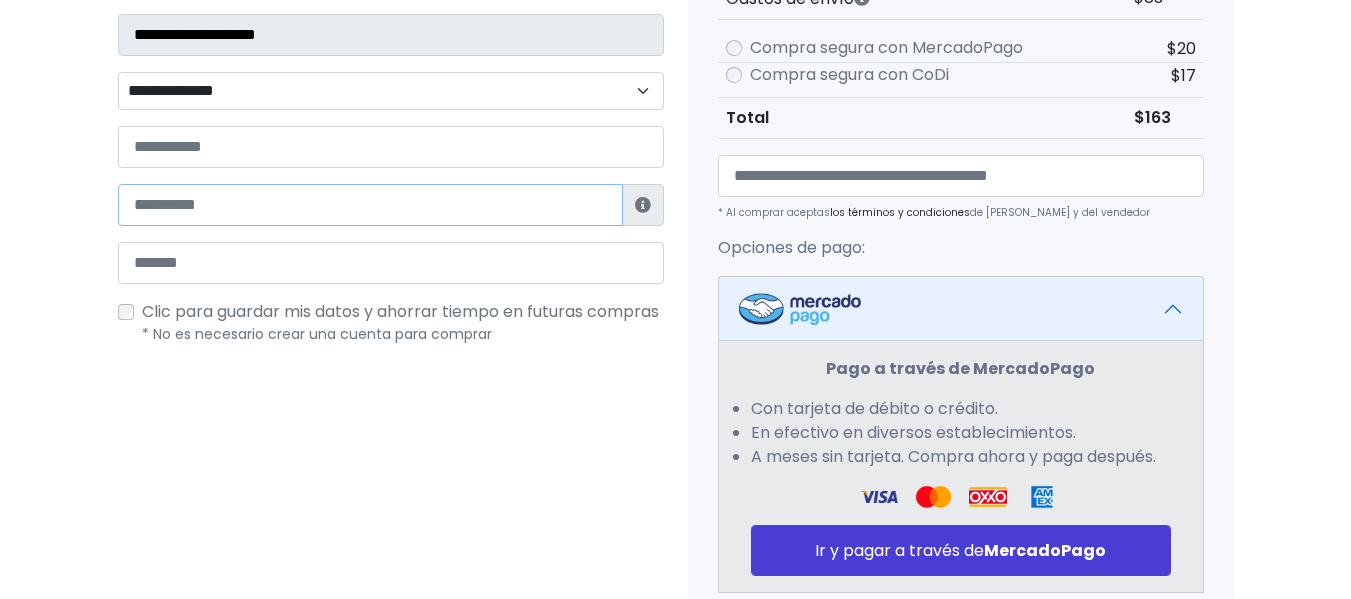 click at bounding box center [370, 205] 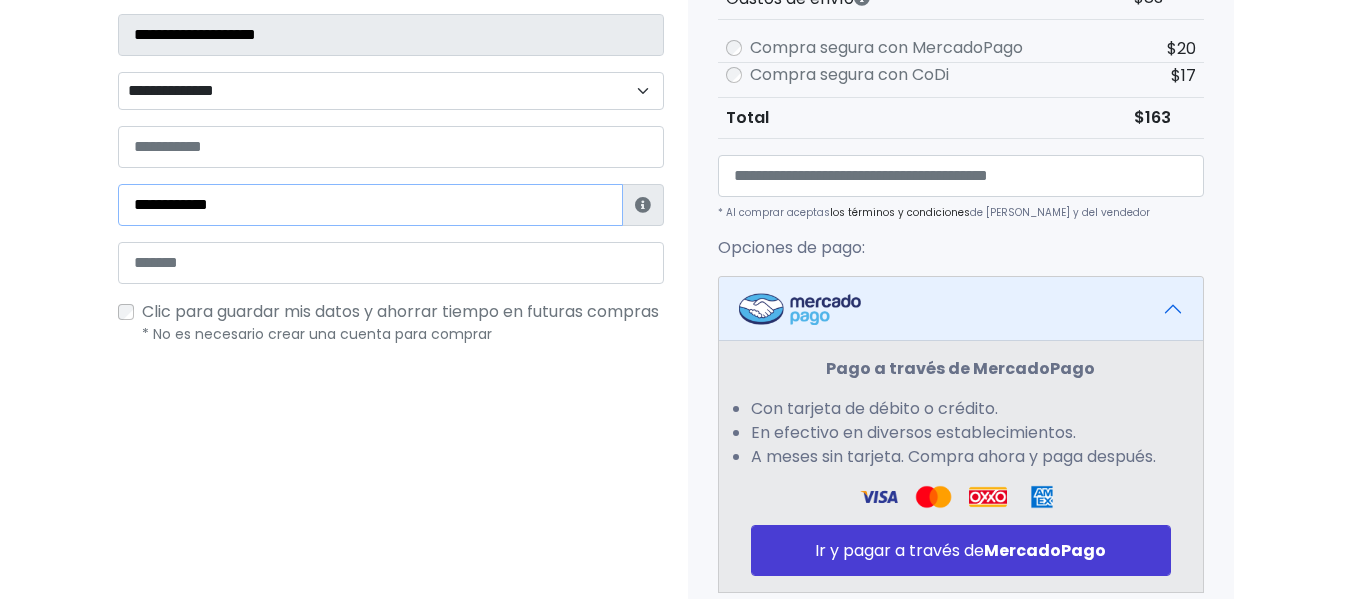 type on "**********" 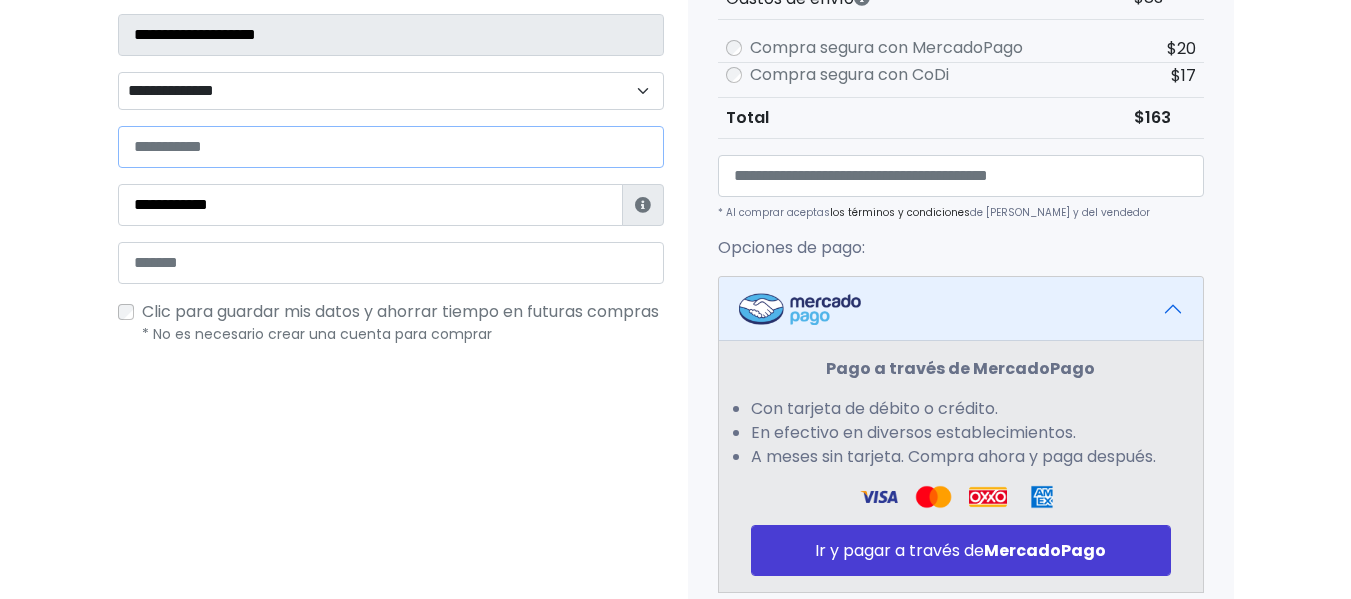click at bounding box center [391, 147] 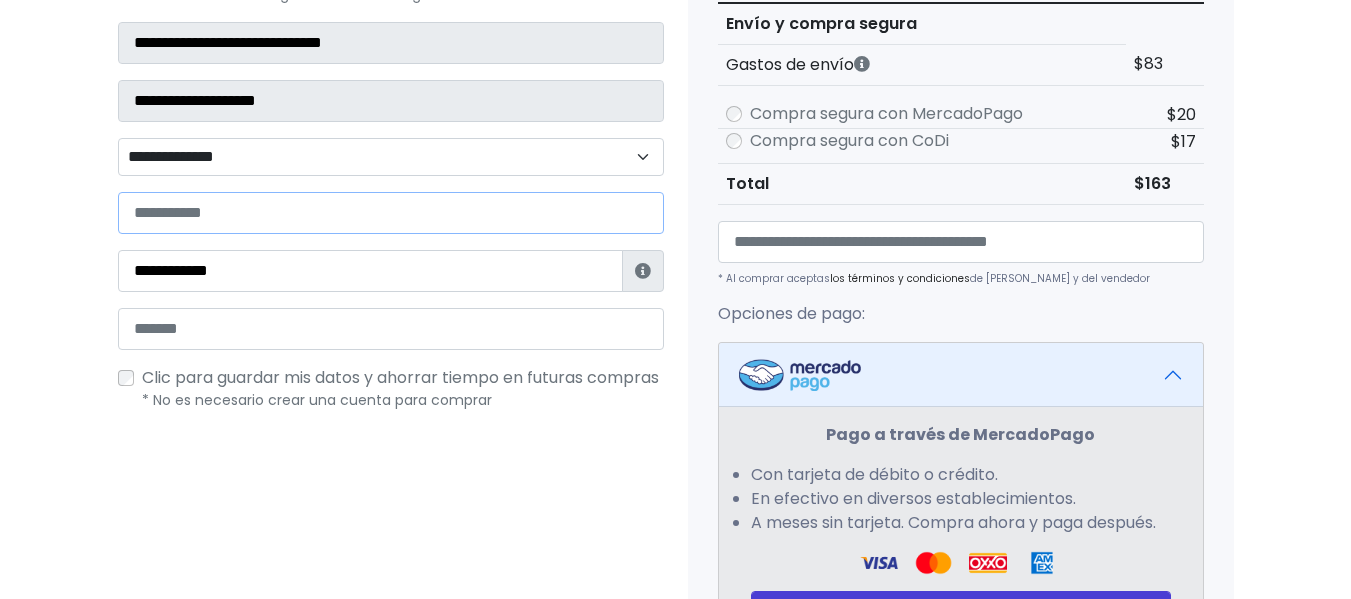 scroll, scrollTop: 536, scrollLeft: 0, axis: vertical 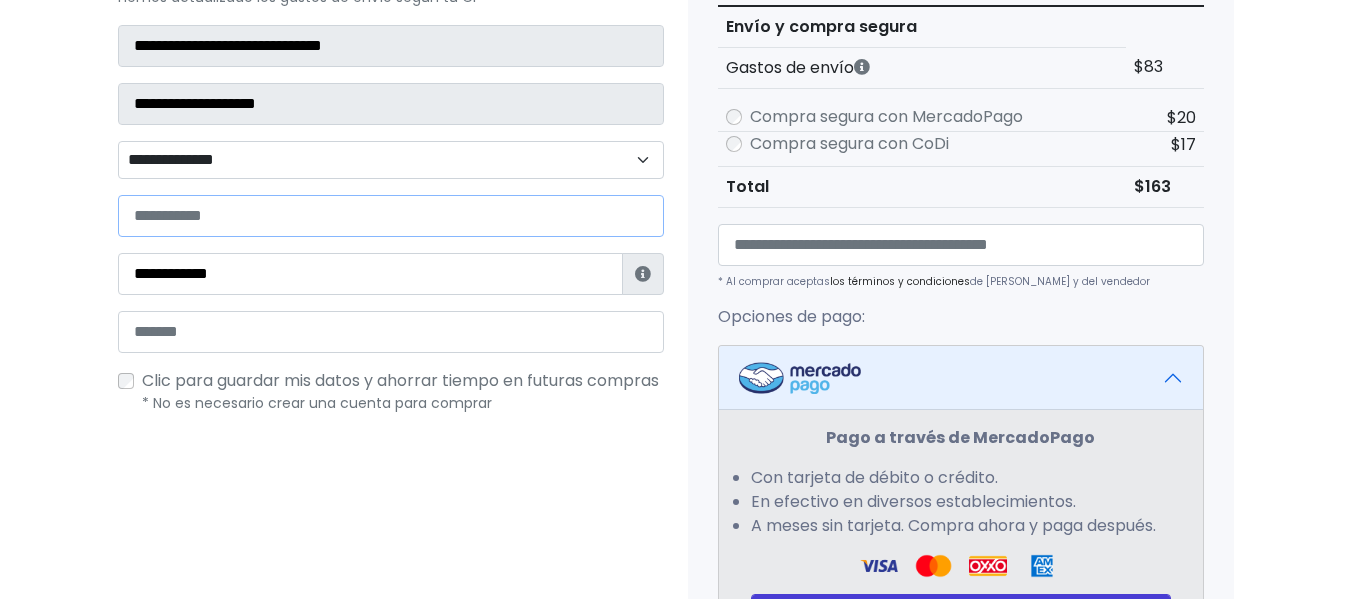 click at bounding box center [391, 216] 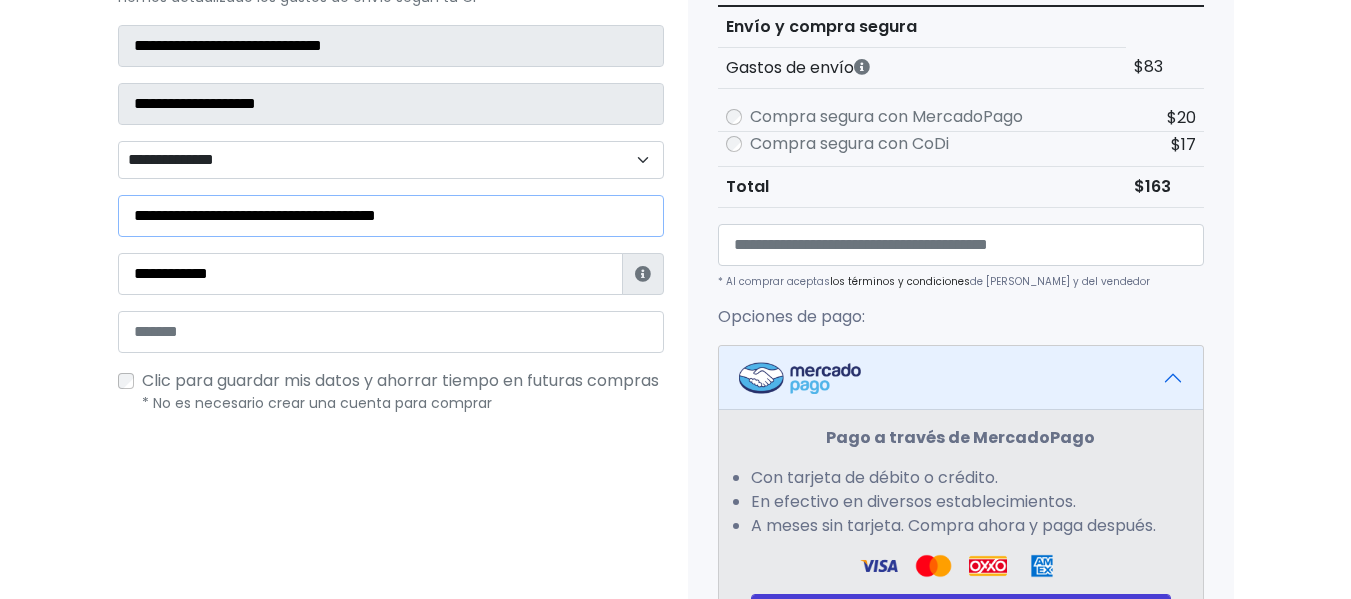 type on "**********" 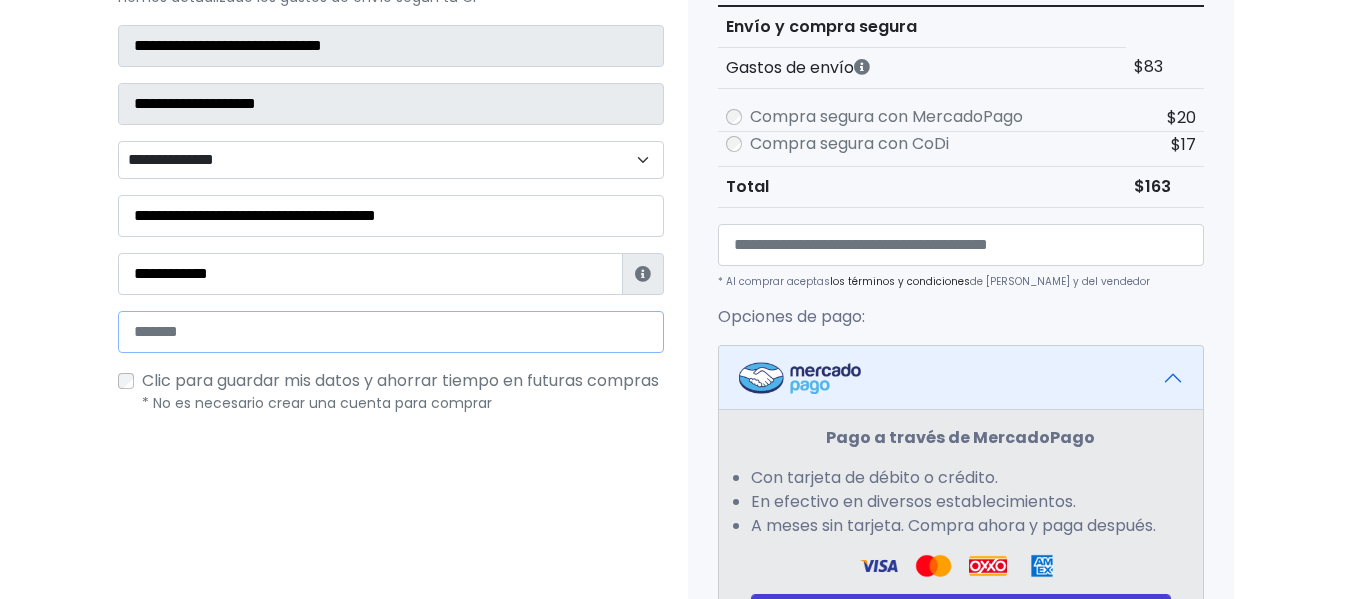 click at bounding box center [391, 332] 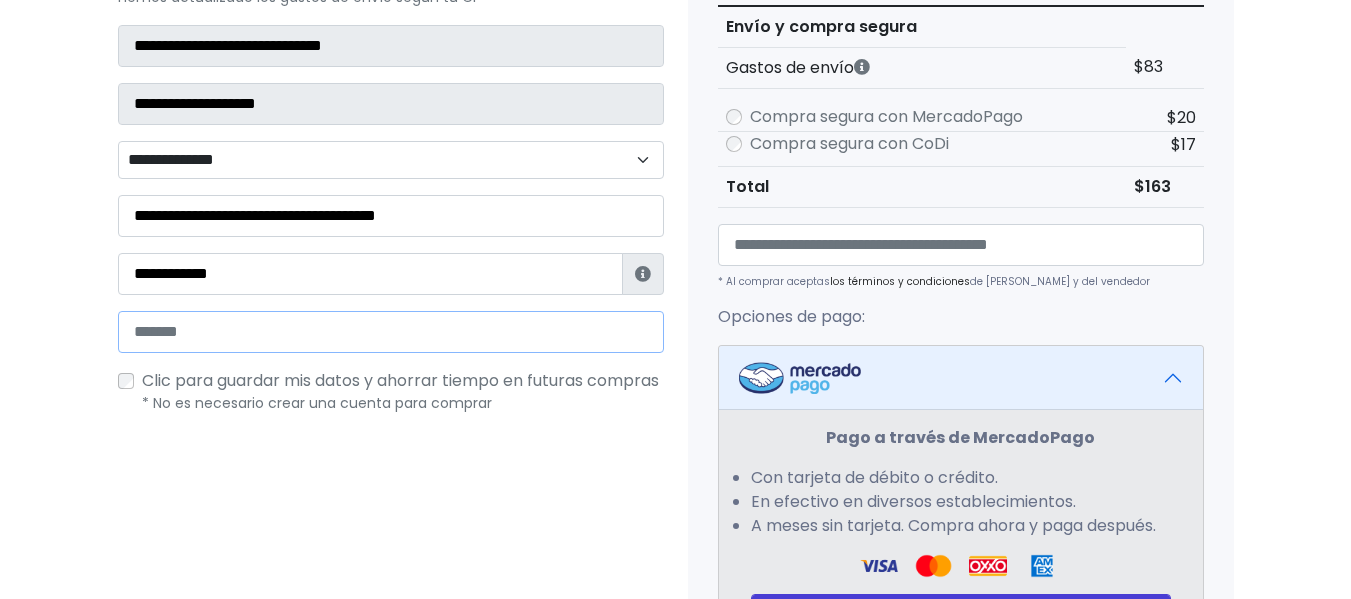 type on "**********" 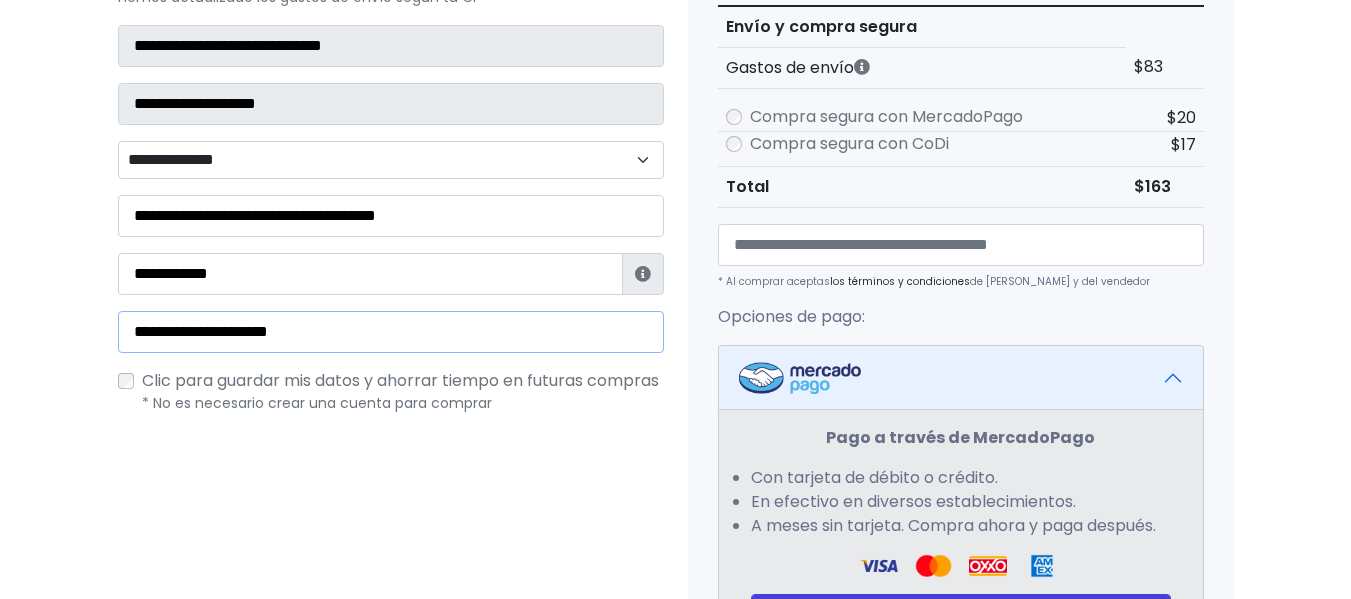 drag, startPoint x: 332, startPoint y: 340, endPoint x: 70, endPoint y: 318, distance: 262.92203 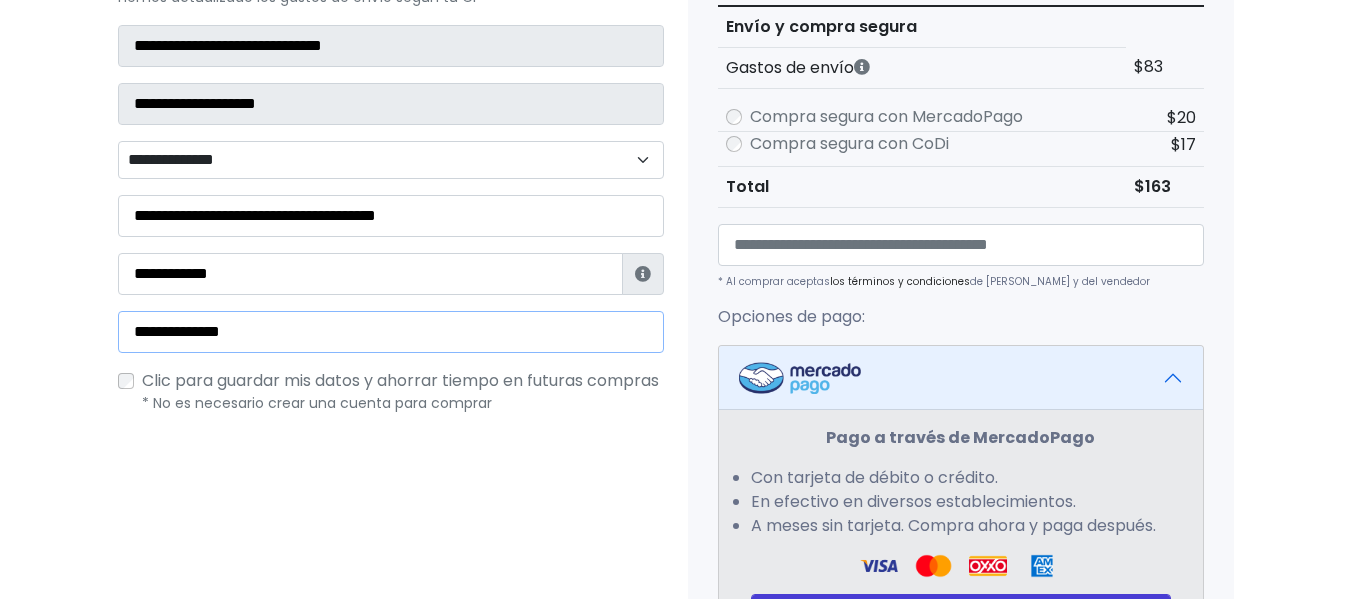 click on "**********" at bounding box center (391, 332) 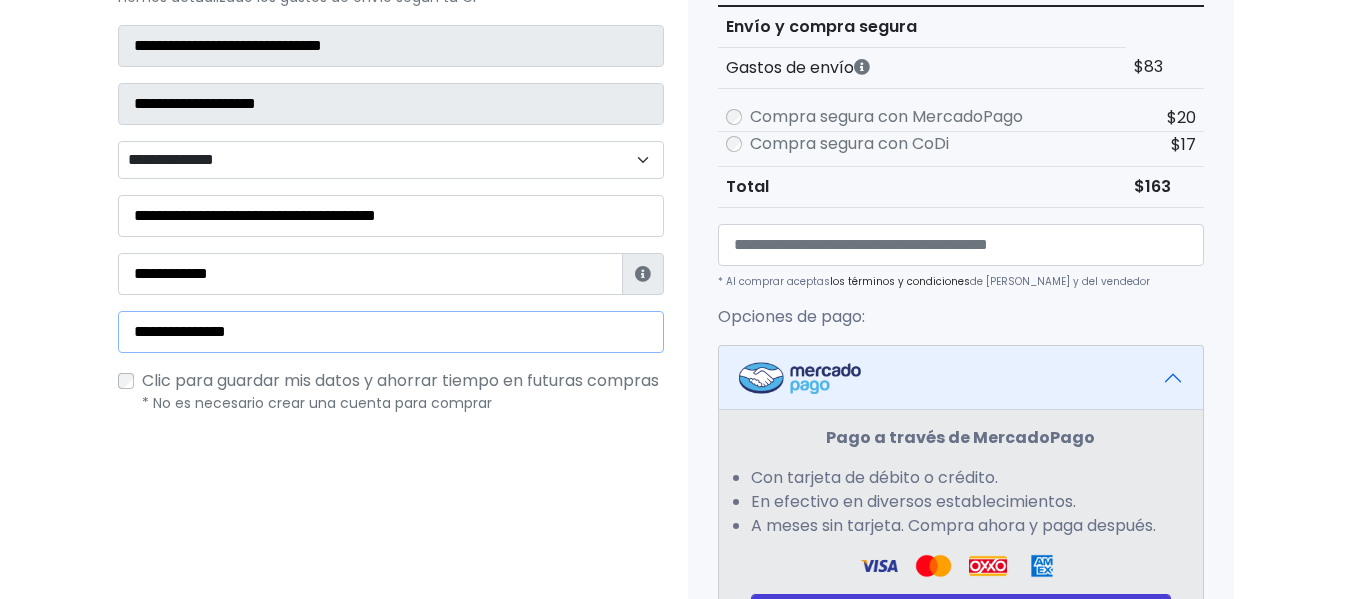 click on "**********" at bounding box center (391, 332) 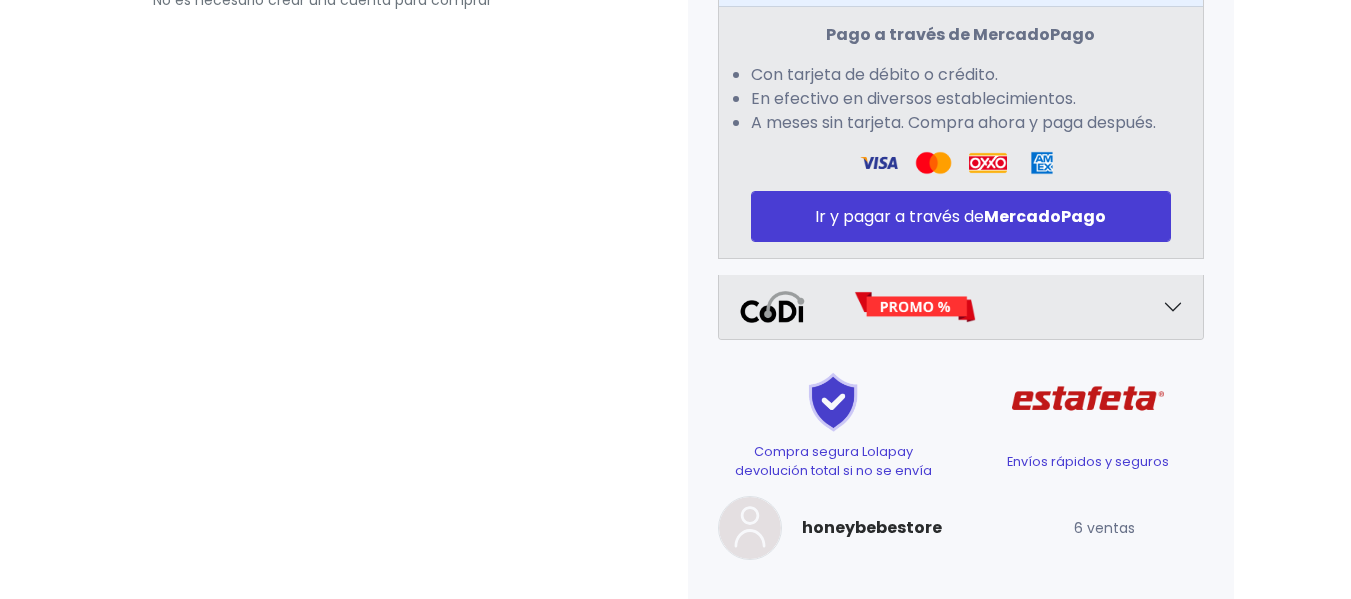 scroll, scrollTop: 955, scrollLeft: 0, axis: vertical 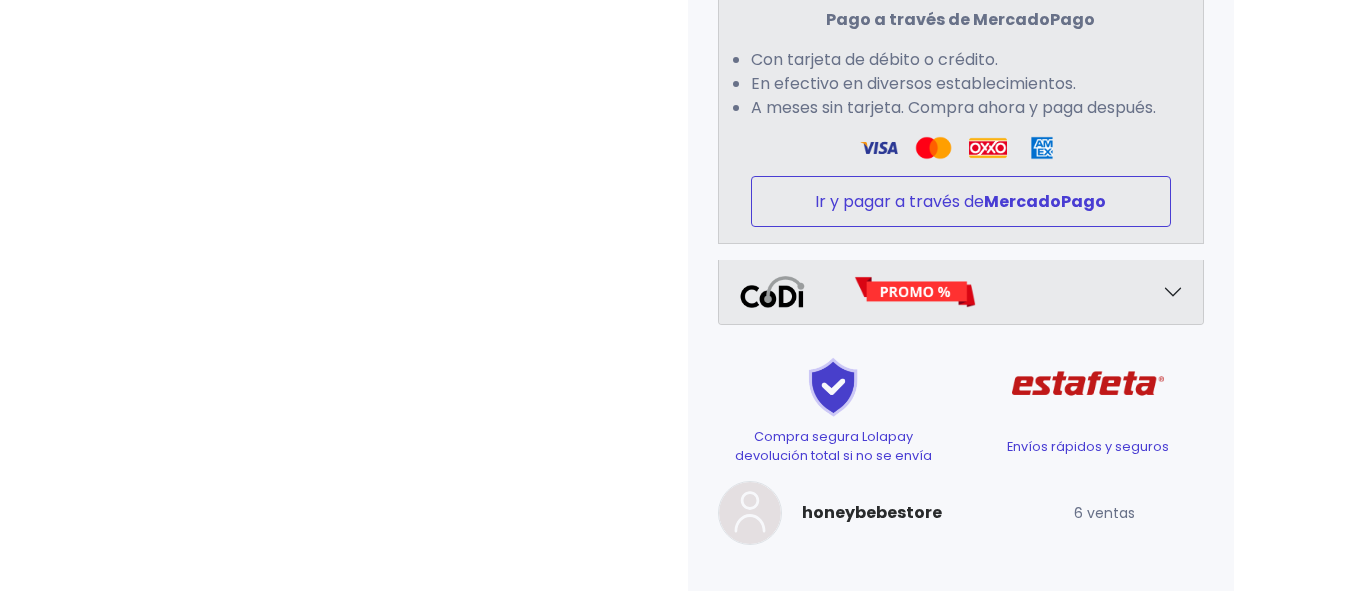type on "**********" 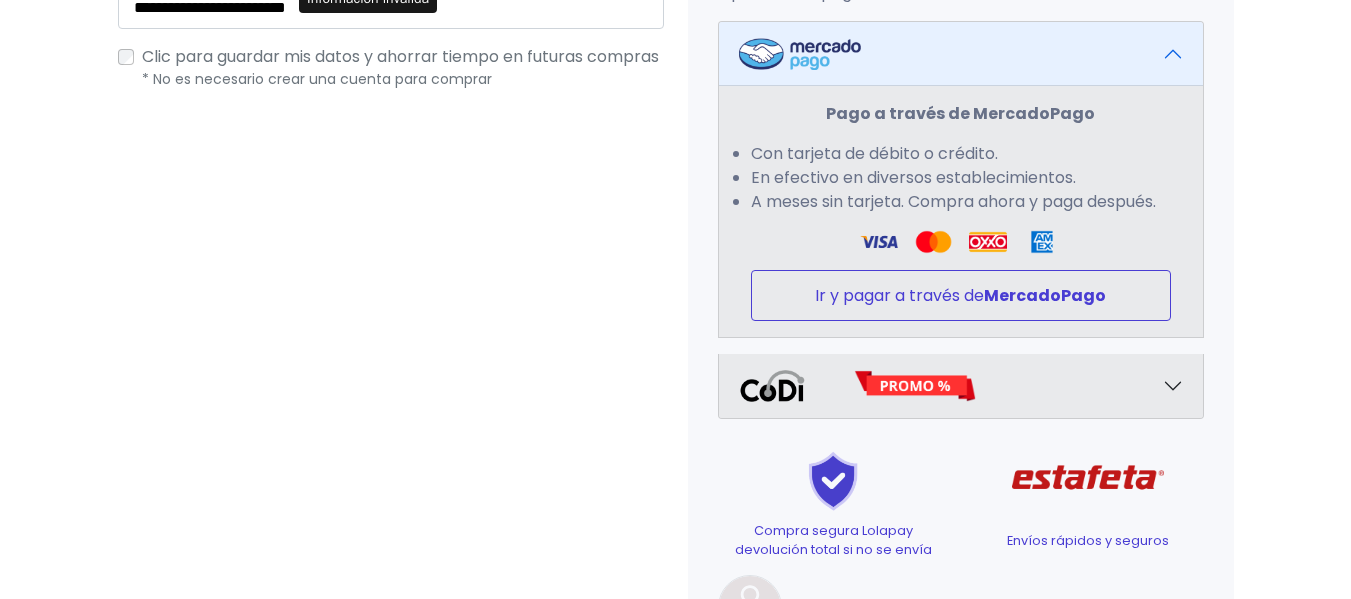 scroll, scrollTop: 790, scrollLeft: 0, axis: vertical 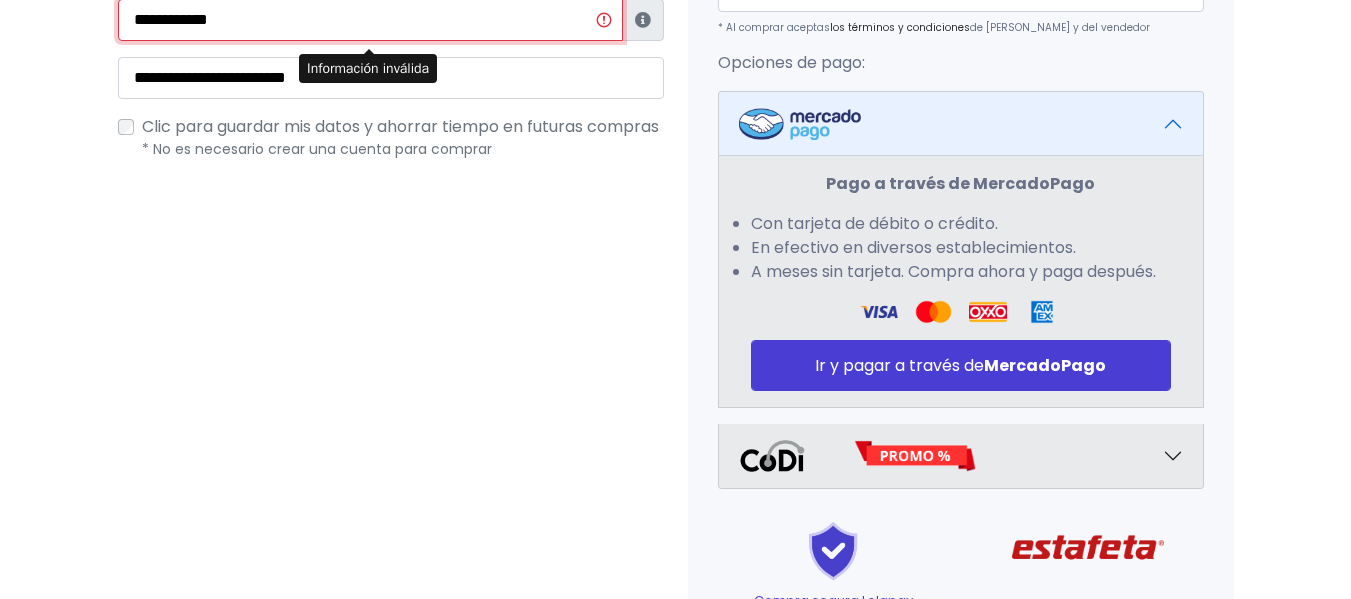 click on "**********" at bounding box center [370, 20] 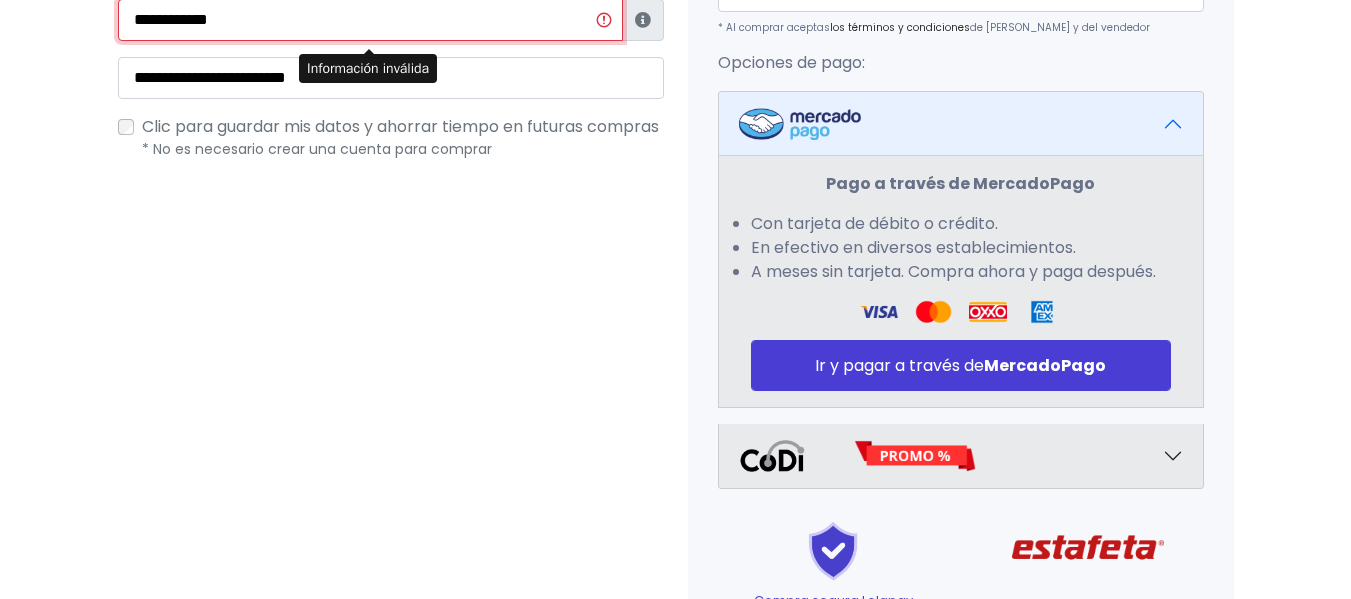 click on "**********" at bounding box center (370, 20) 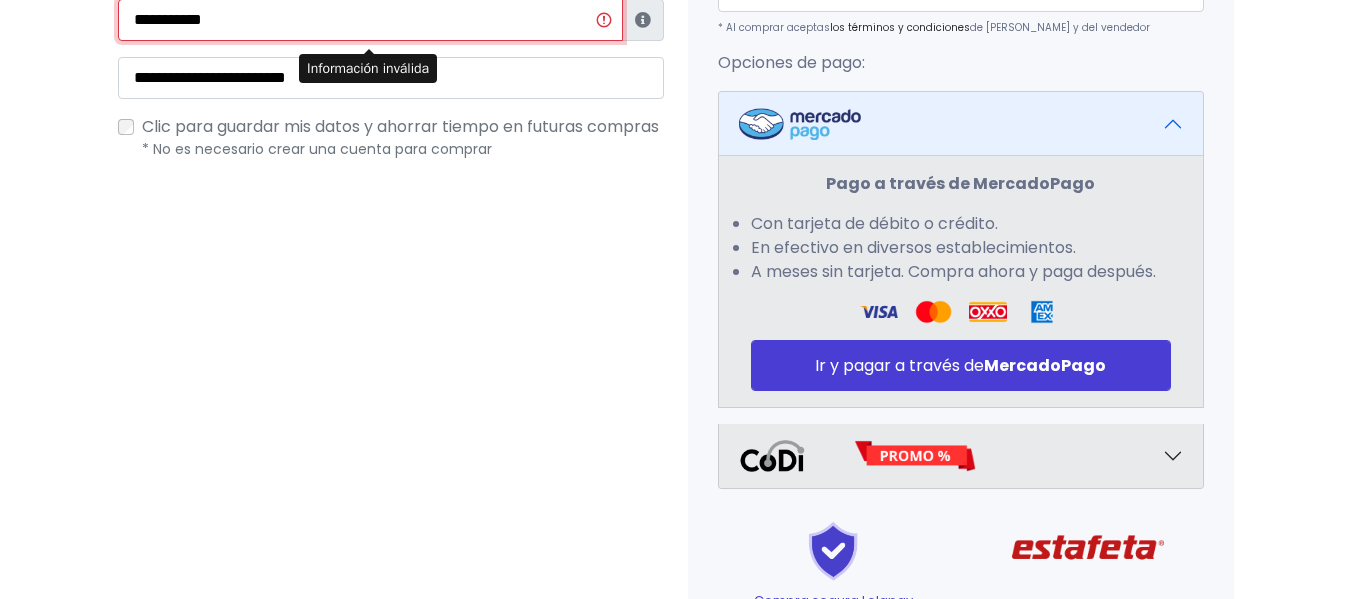 click on "**********" at bounding box center [370, 20] 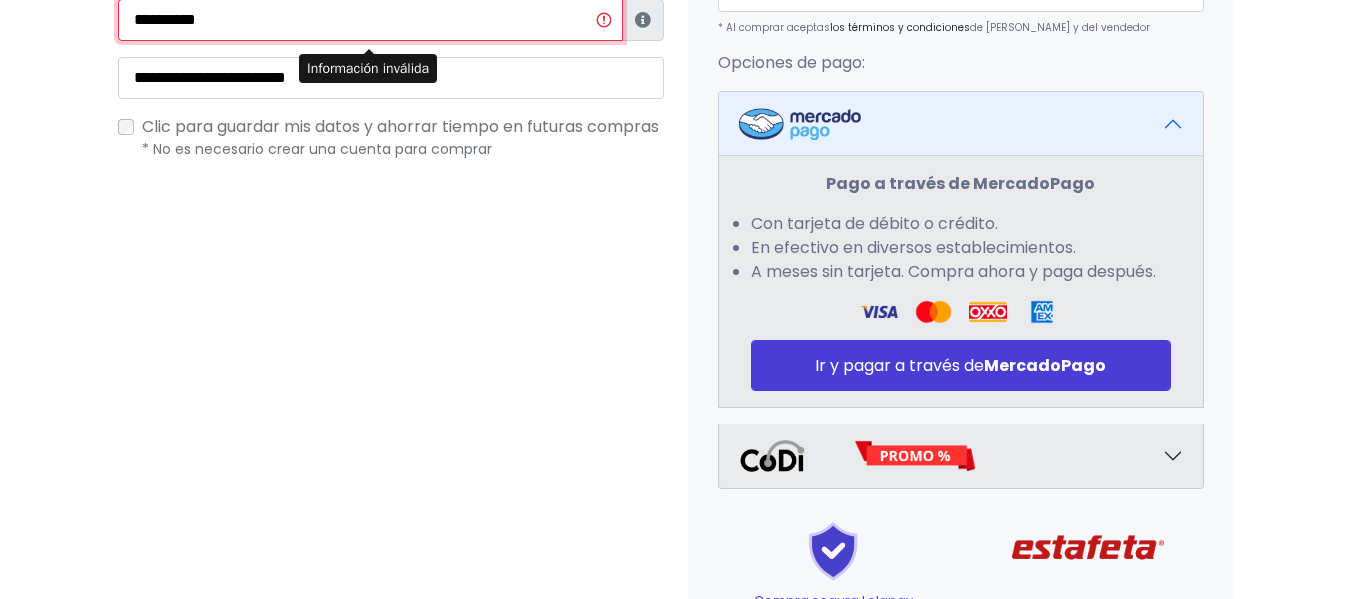 click on "**********" at bounding box center (370, 20) 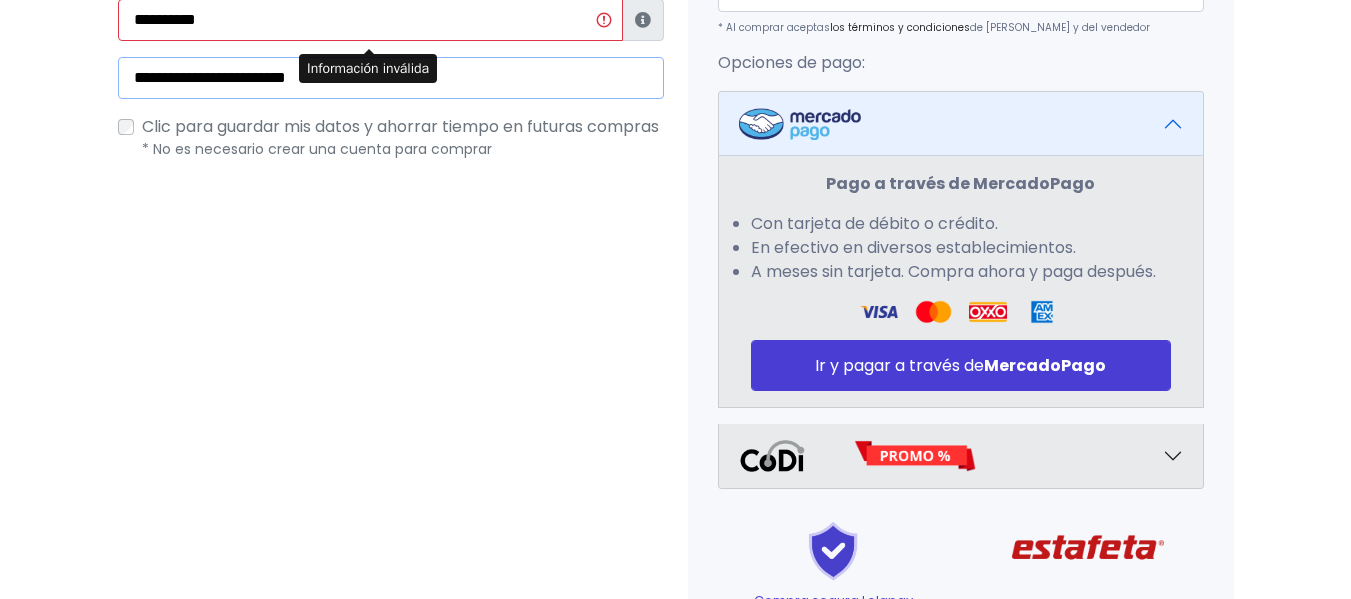 click on "**********" at bounding box center (391, 78) 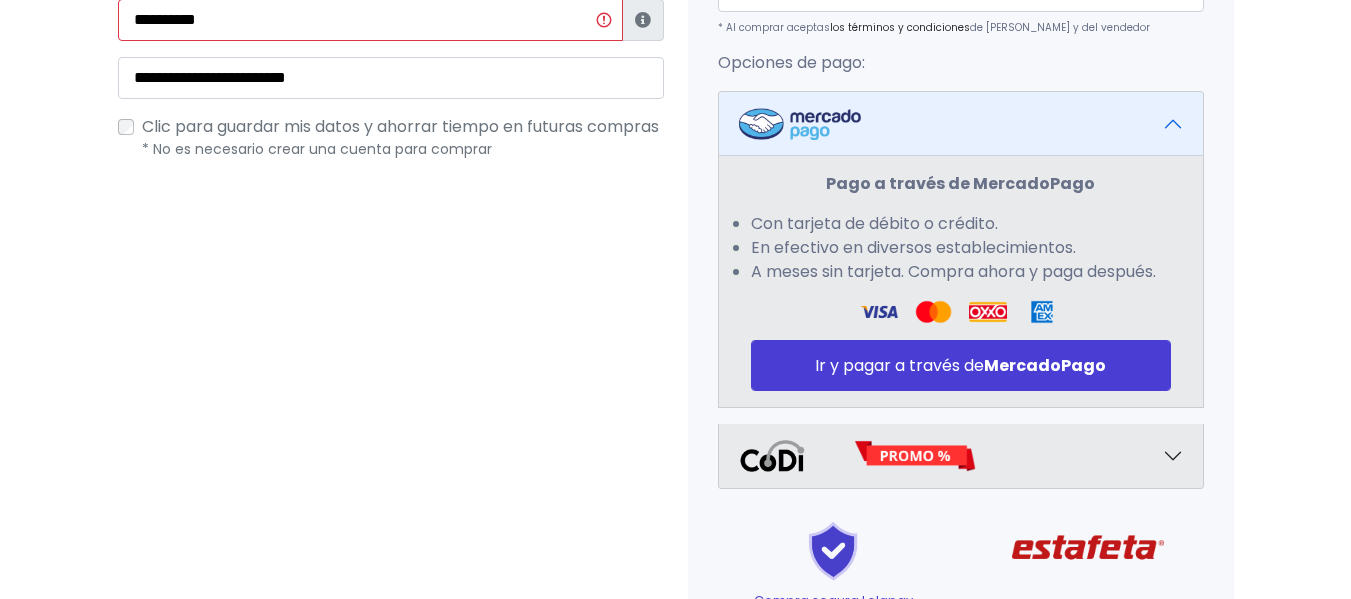 click at bounding box center [643, 20] 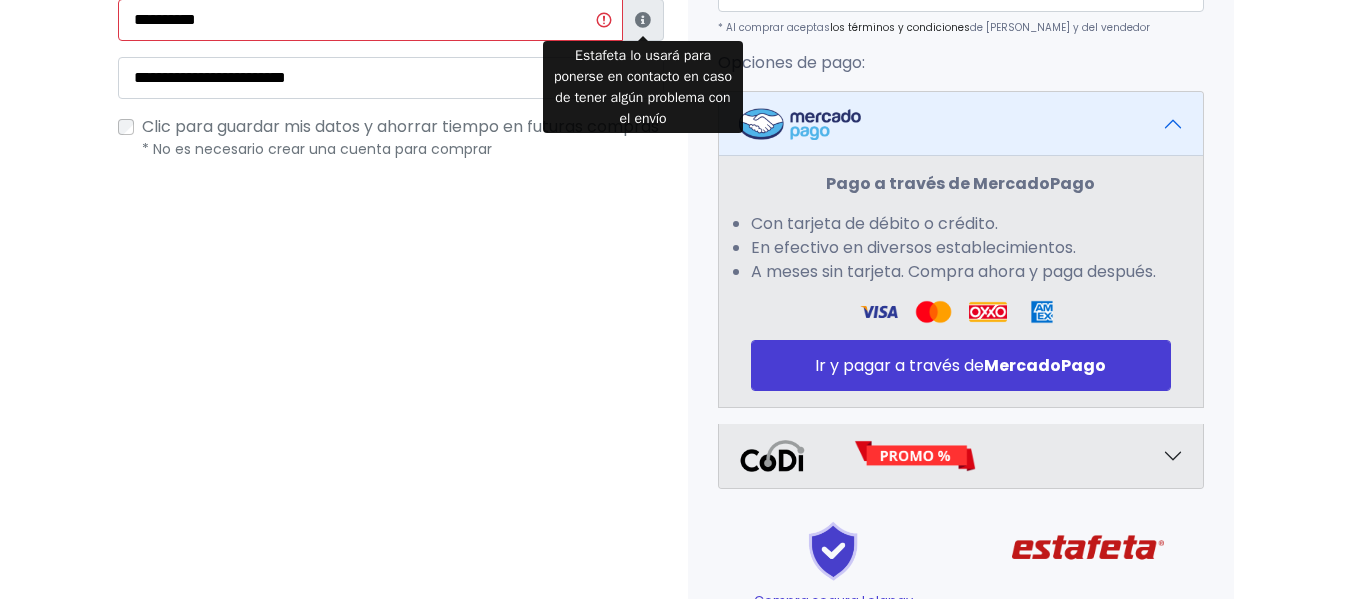 click at bounding box center [643, 20] 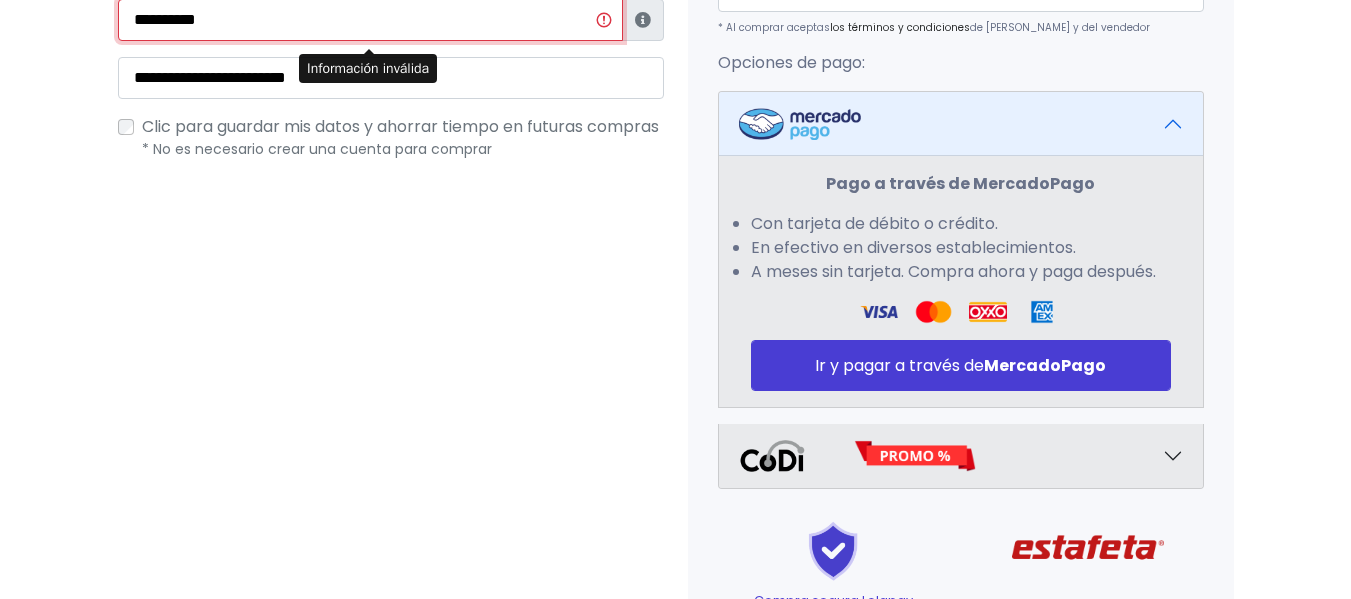 scroll, scrollTop: 789, scrollLeft: 0, axis: vertical 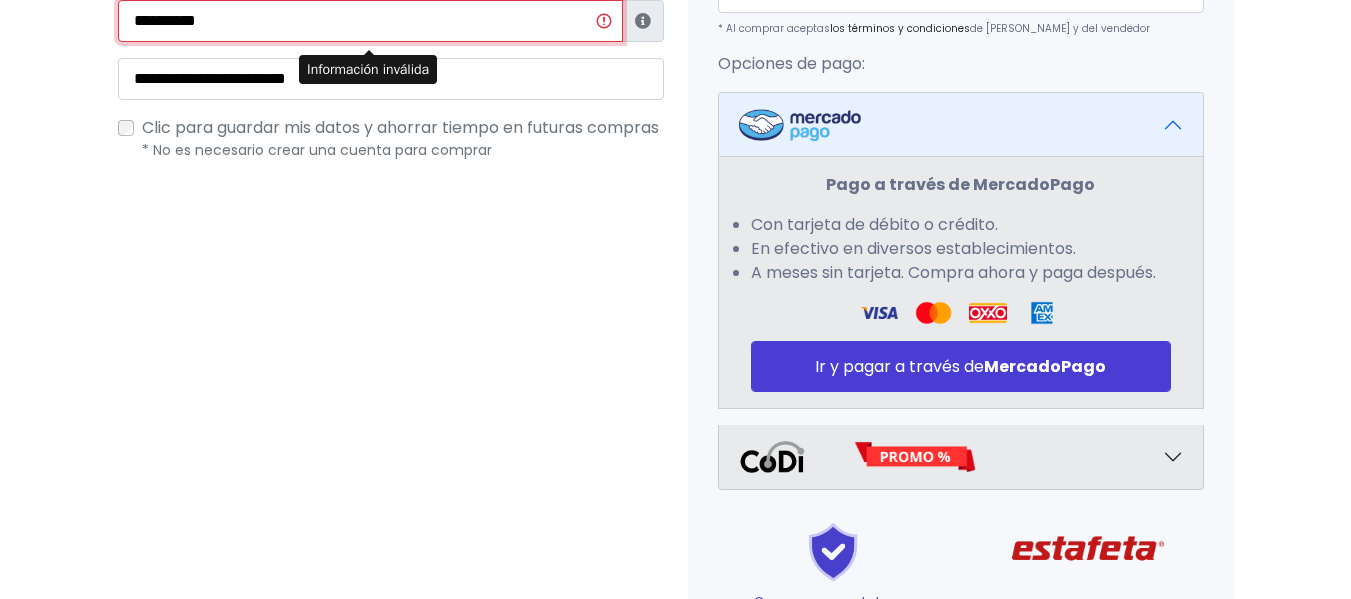 drag, startPoint x: 226, startPoint y: 19, endPoint x: 99, endPoint y: 21, distance: 127.01575 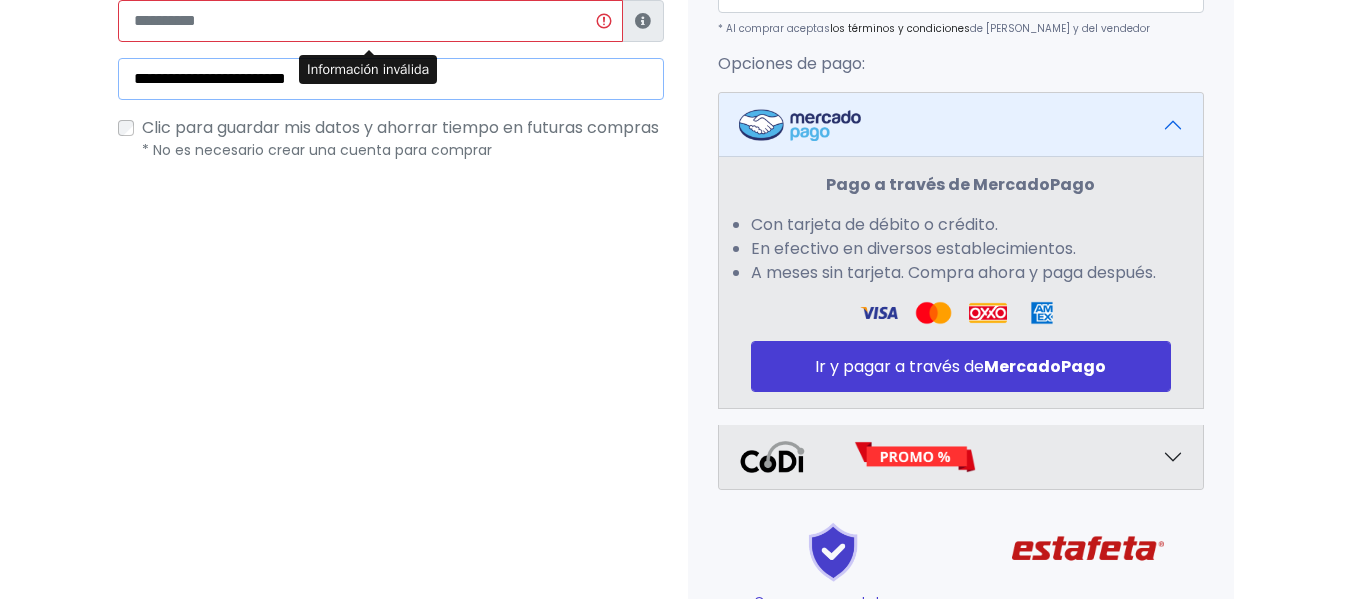 click on "**********" at bounding box center (391, 79) 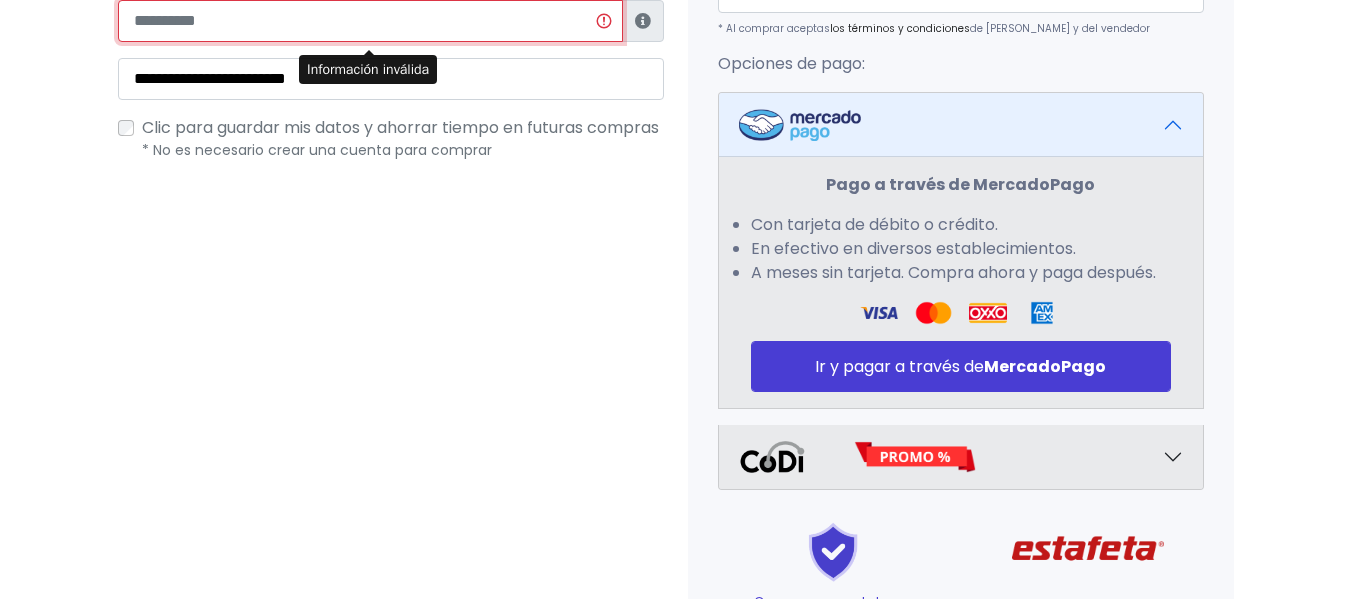 click at bounding box center [370, 21] 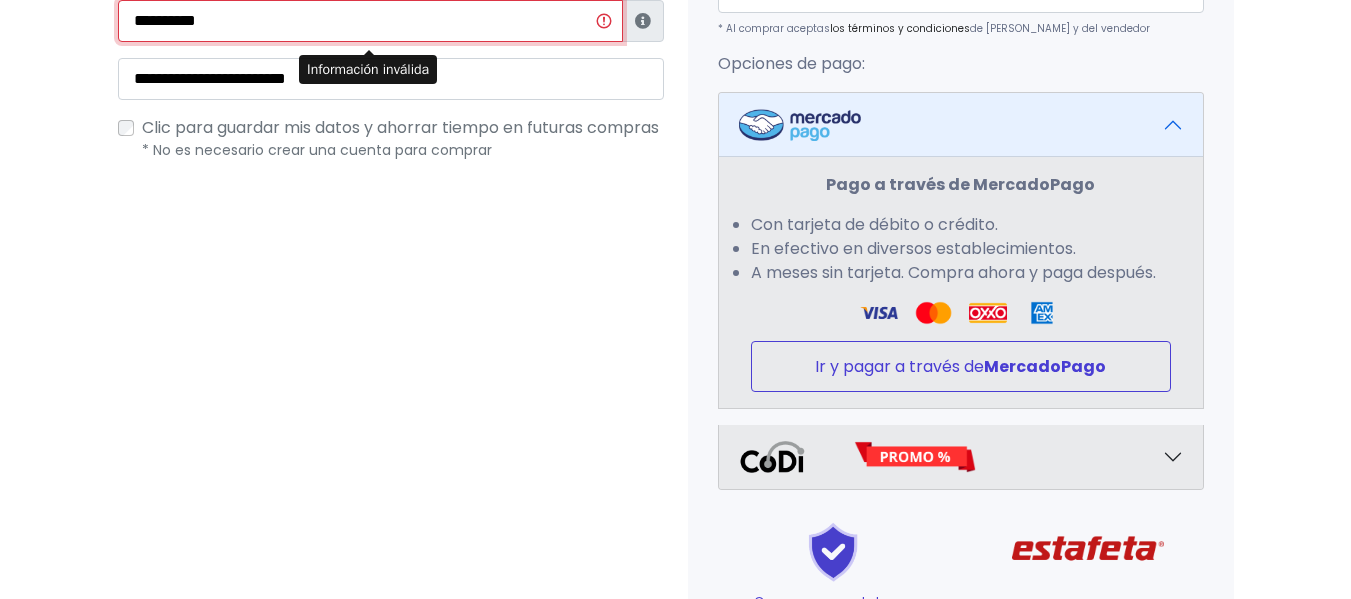 type on "**********" 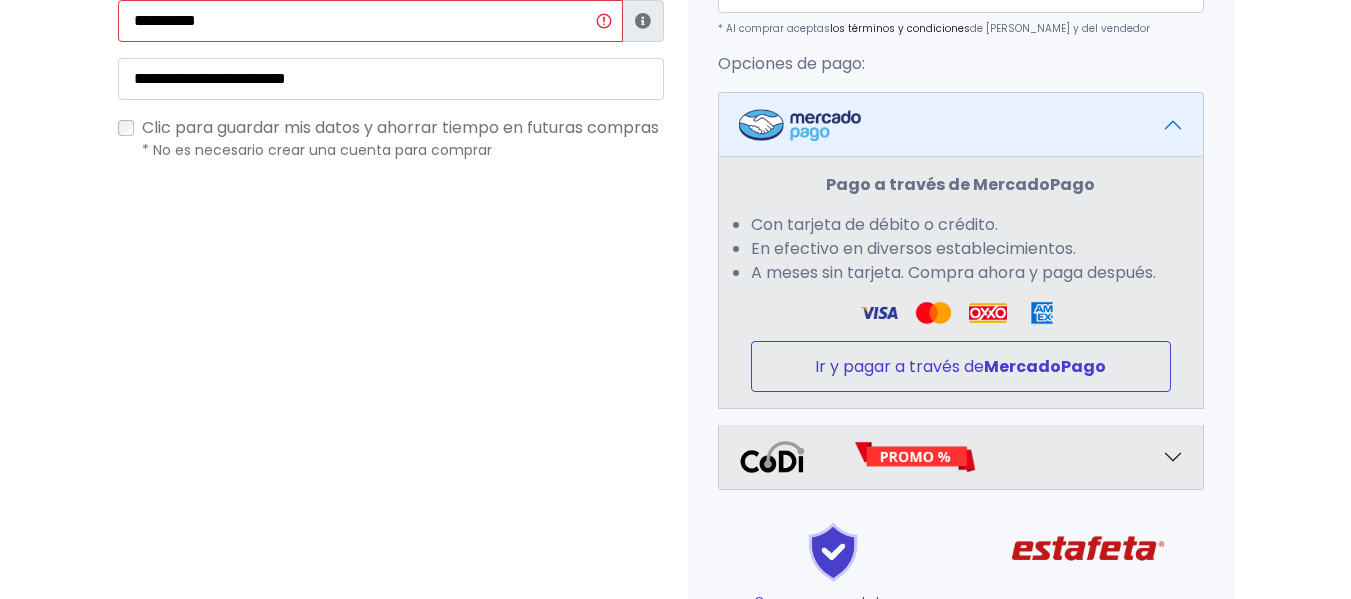 click on "Ir y pagar a través de  MercadoPago" at bounding box center [961, 366] 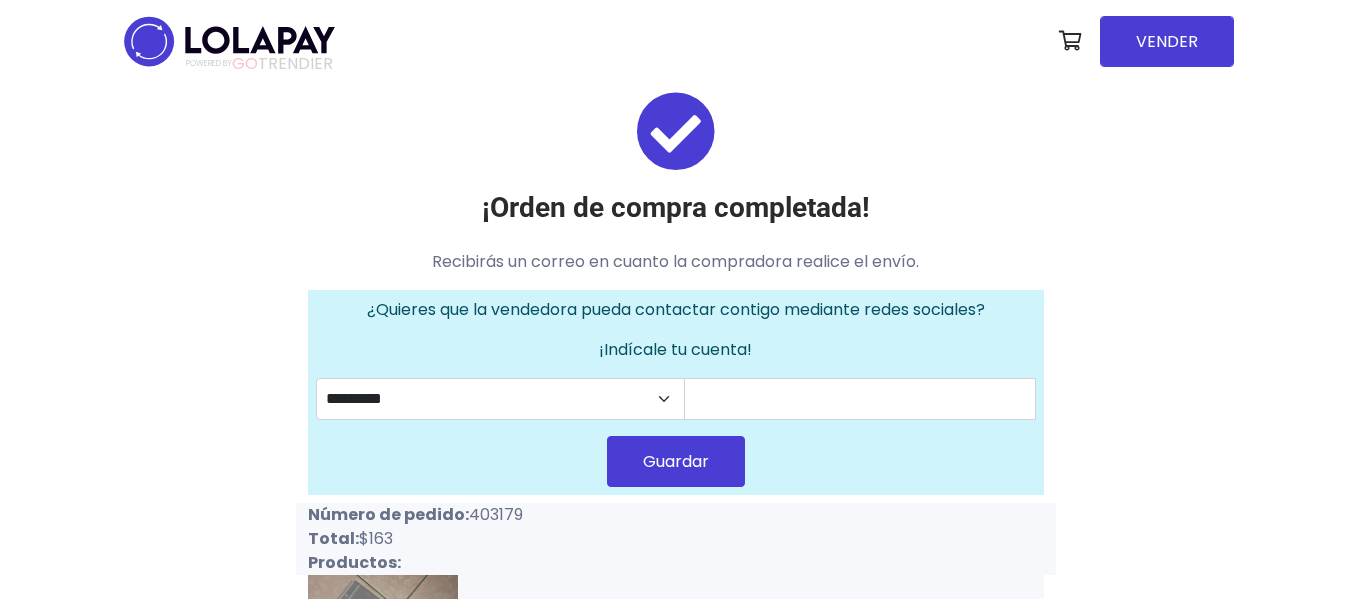 scroll, scrollTop: 0, scrollLeft: 0, axis: both 